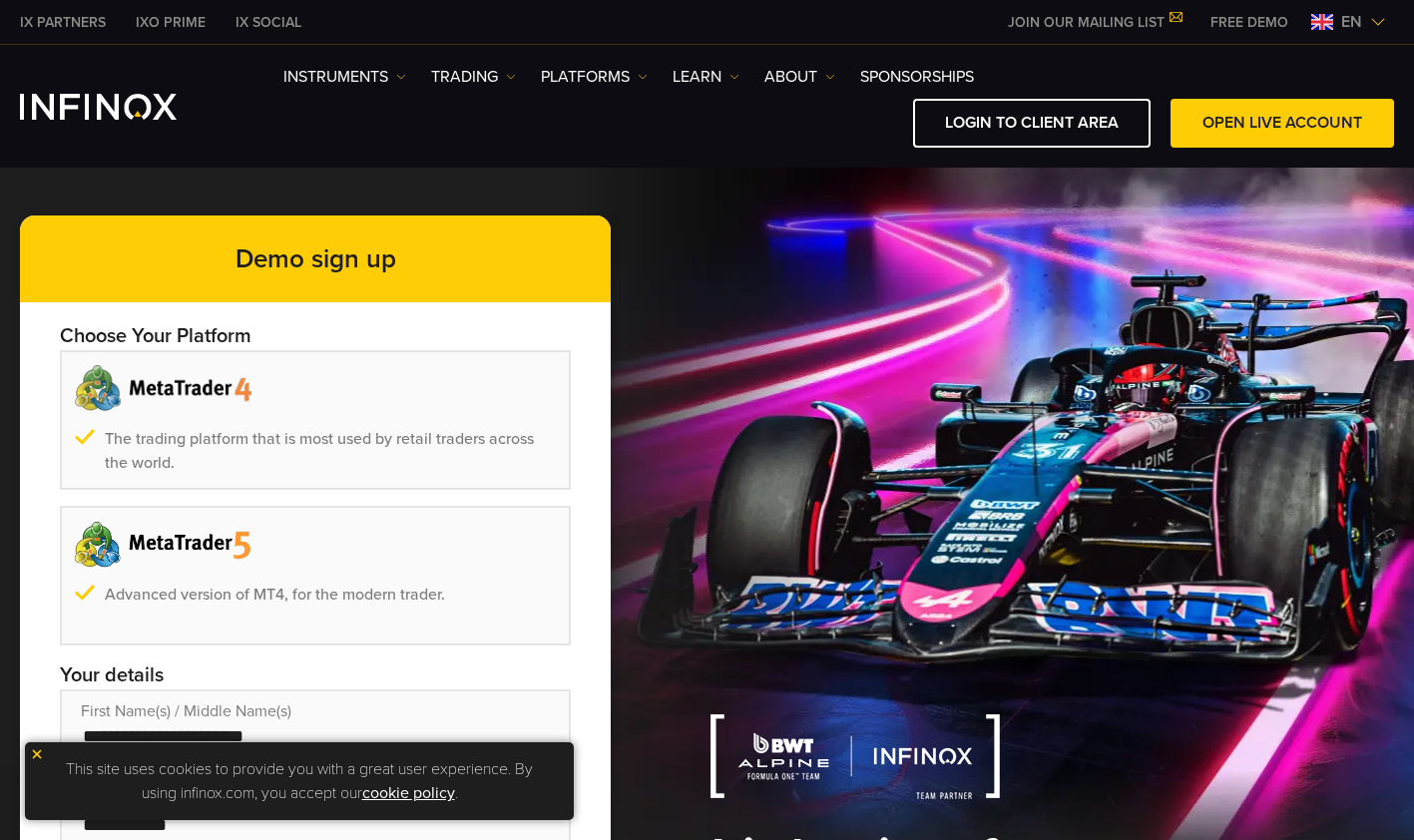 scroll, scrollTop: 0, scrollLeft: 0, axis: both 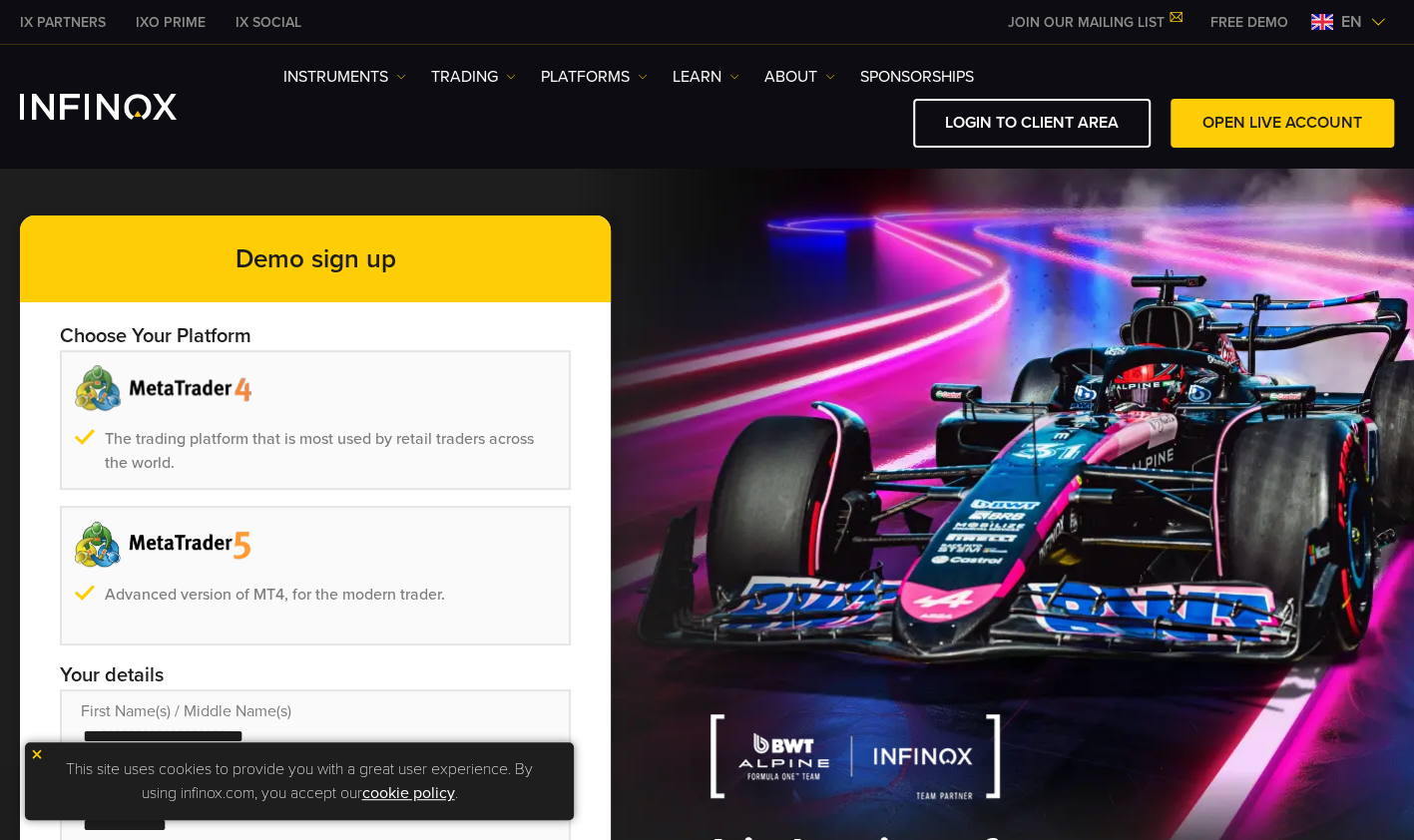 click on "The trading platform that is most used by retail traders across the world." at bounding box center (315, 420) 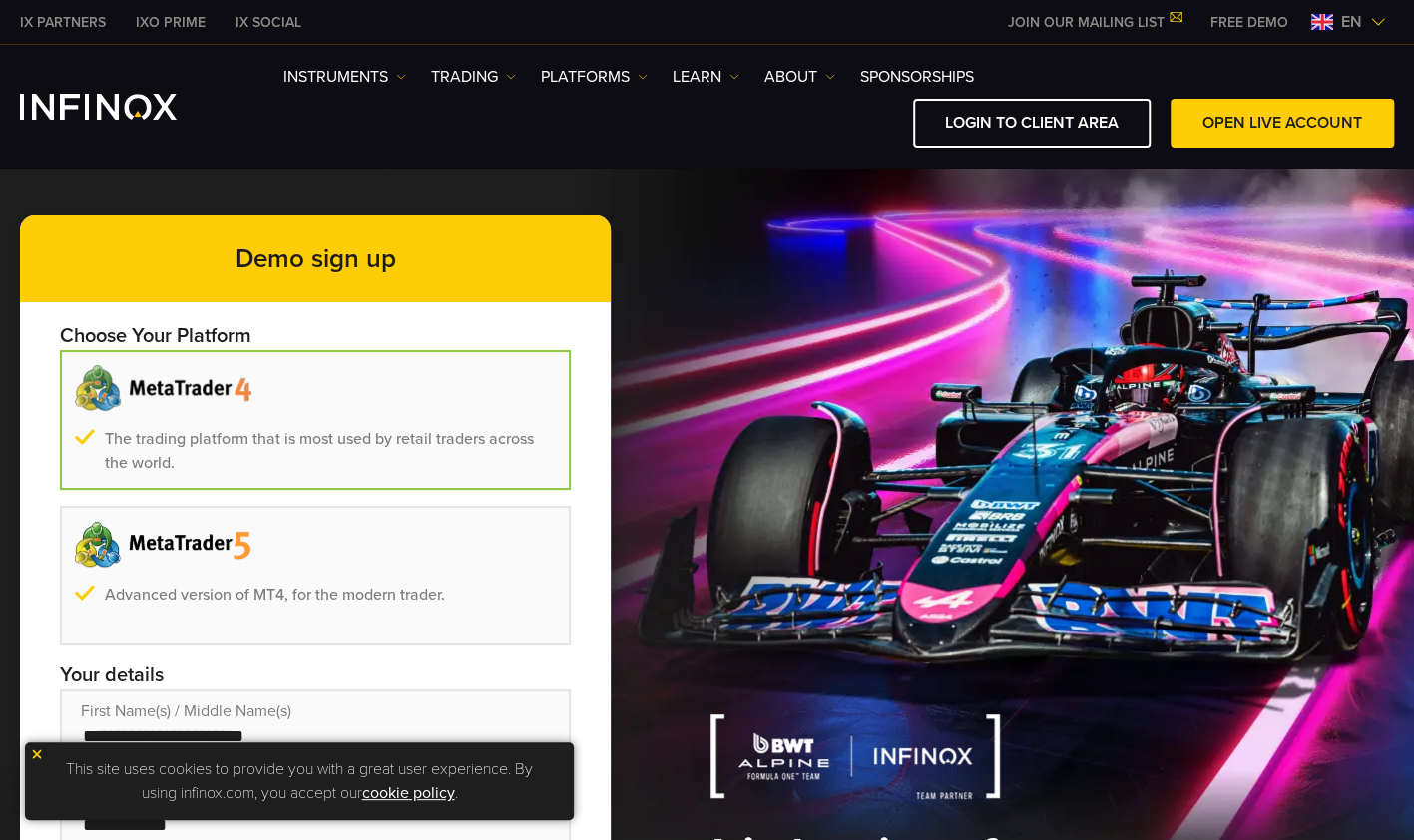 scroll, scrollTop: 0, scrollLeft: 0, axis: both 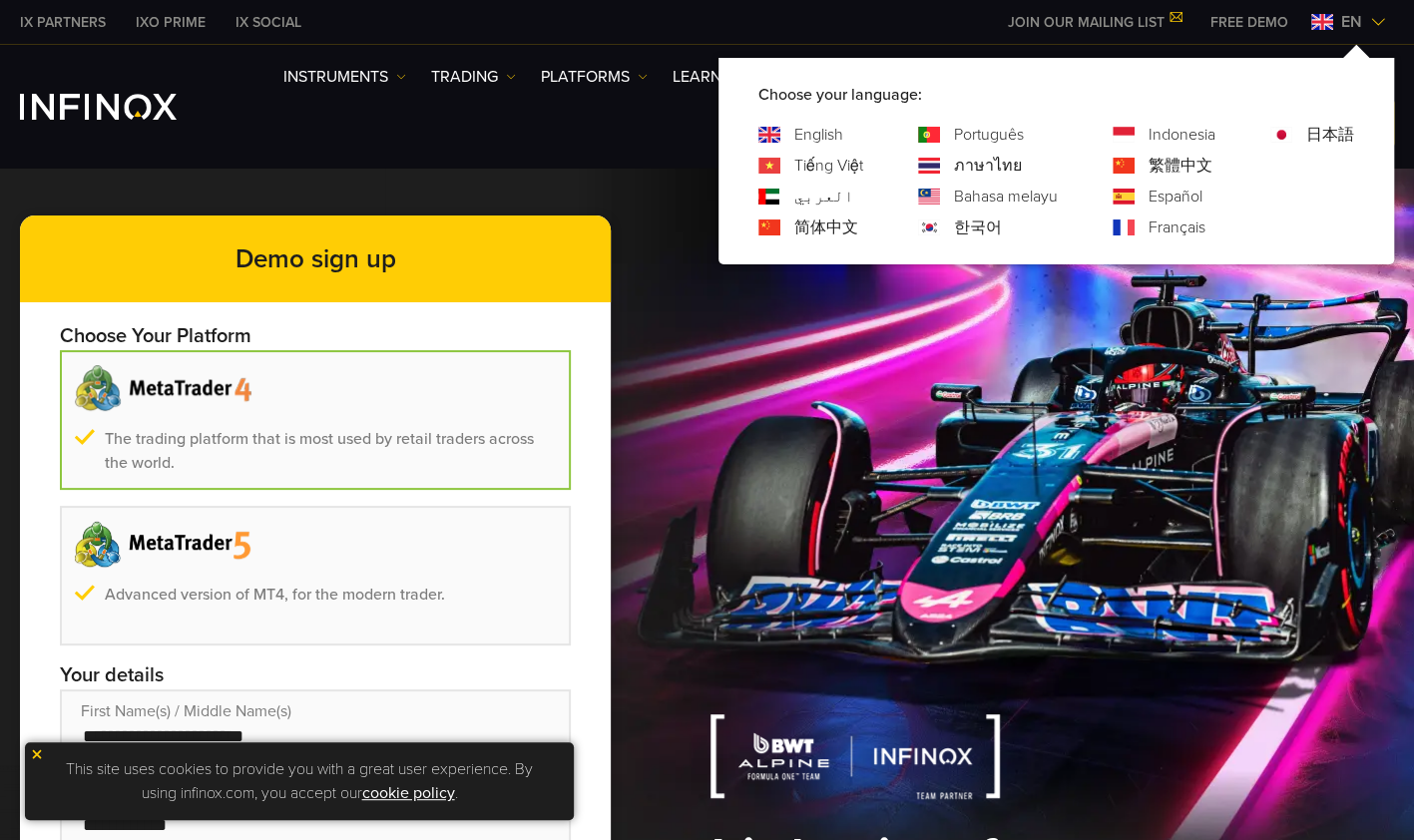 click on "Español" at bounding box center [1176, 197] 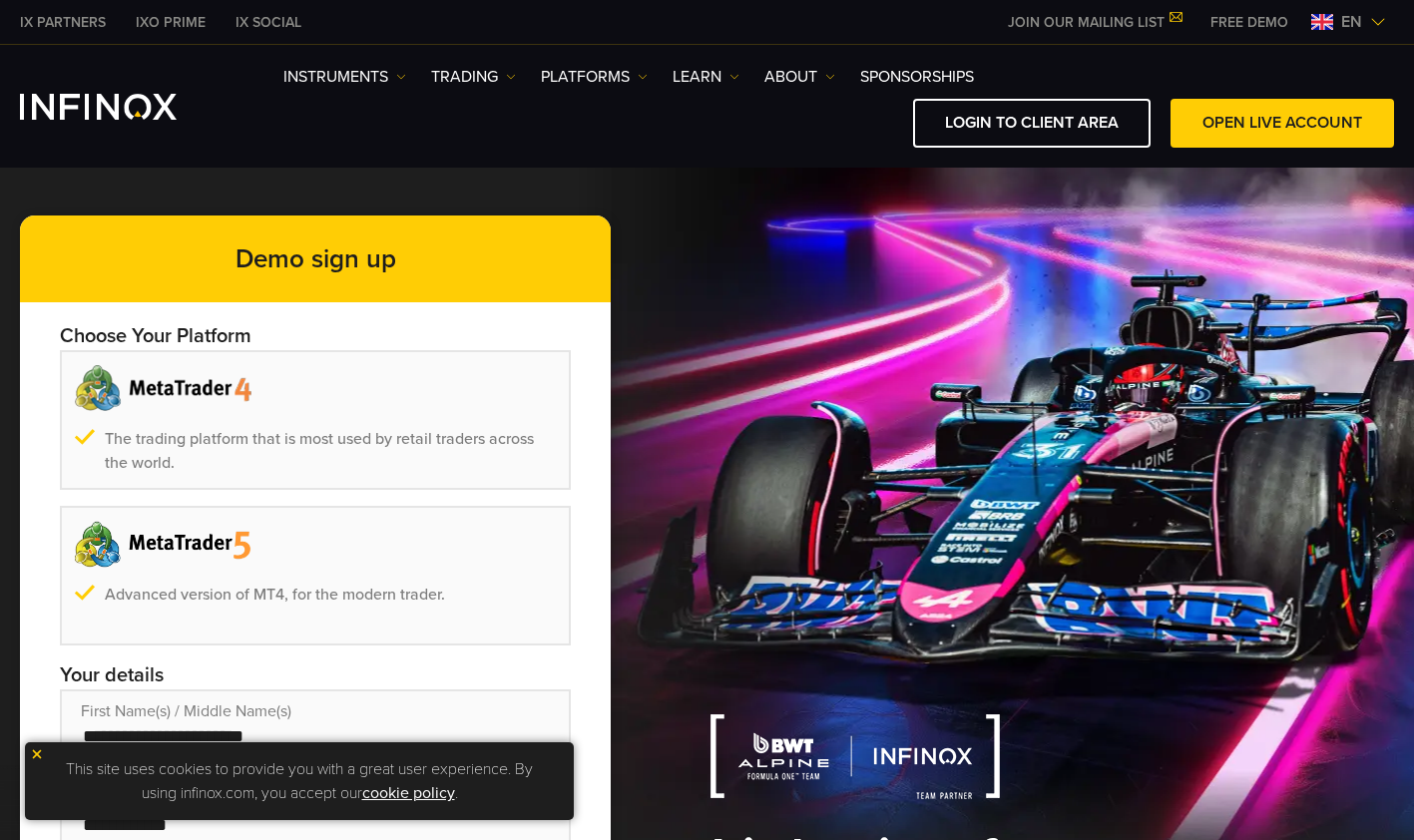 scroll, scrollTop: 0, scrollLeft: 0, axis: both 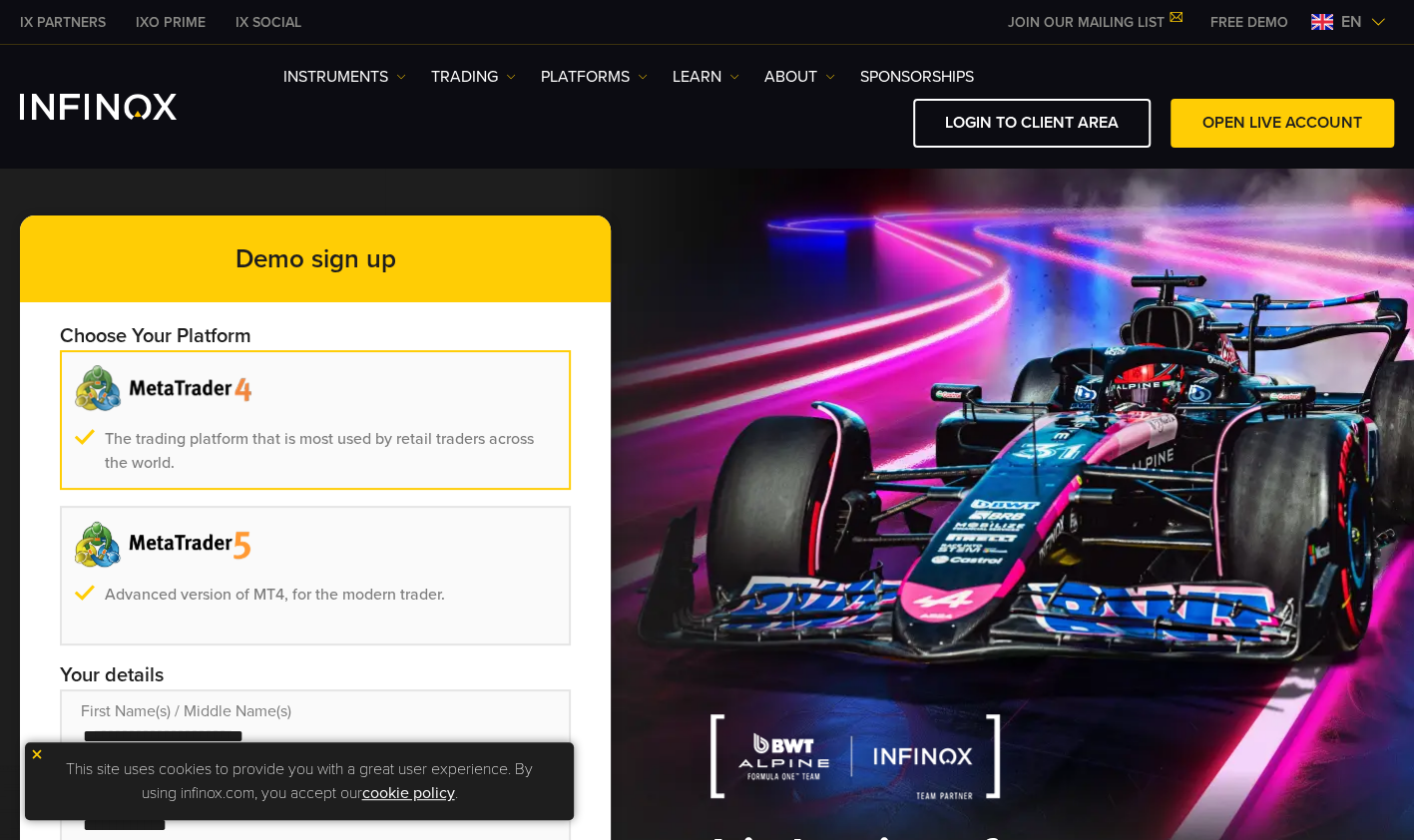 click at bounding box center [315, 420] 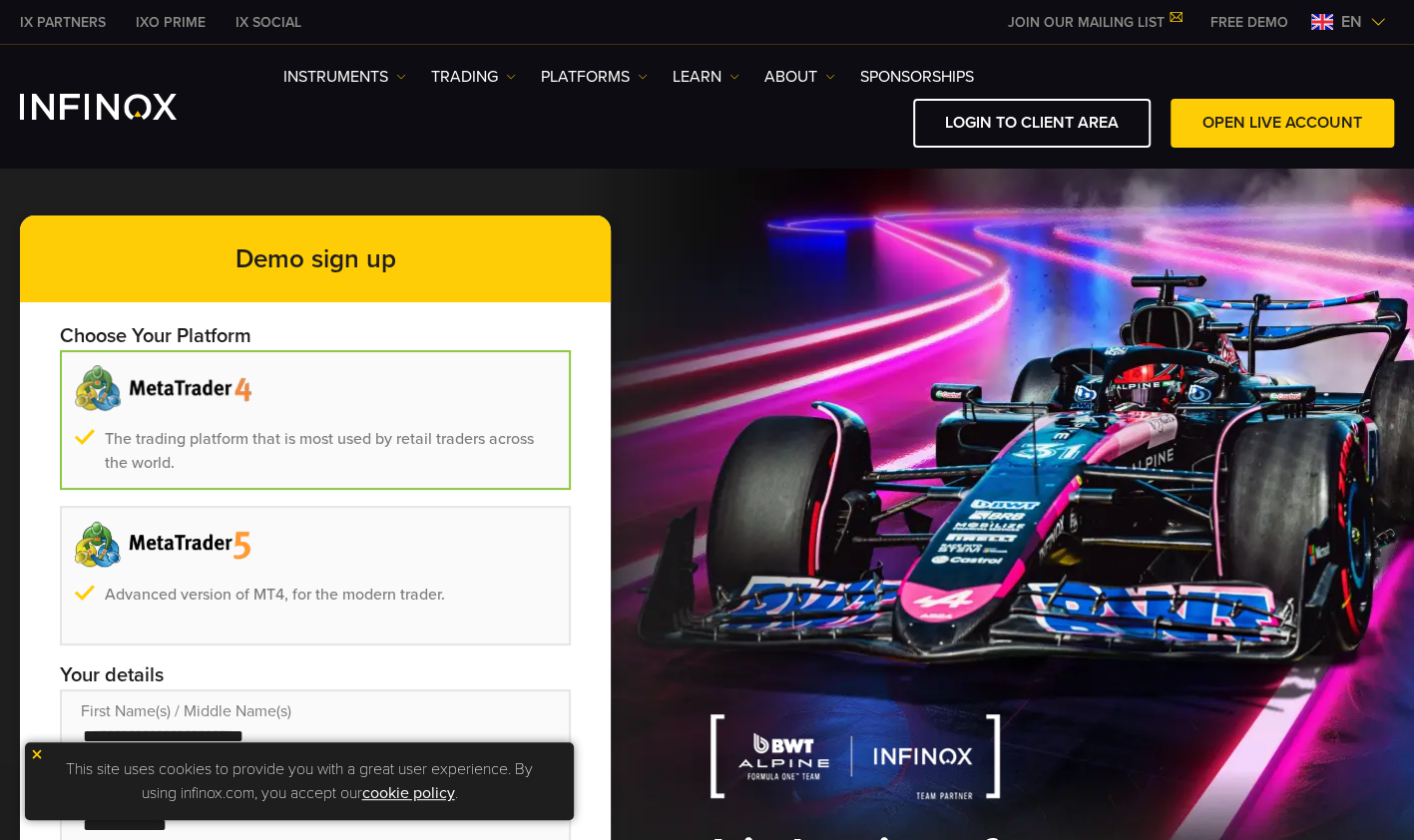 click at bounding box center (315, 420) 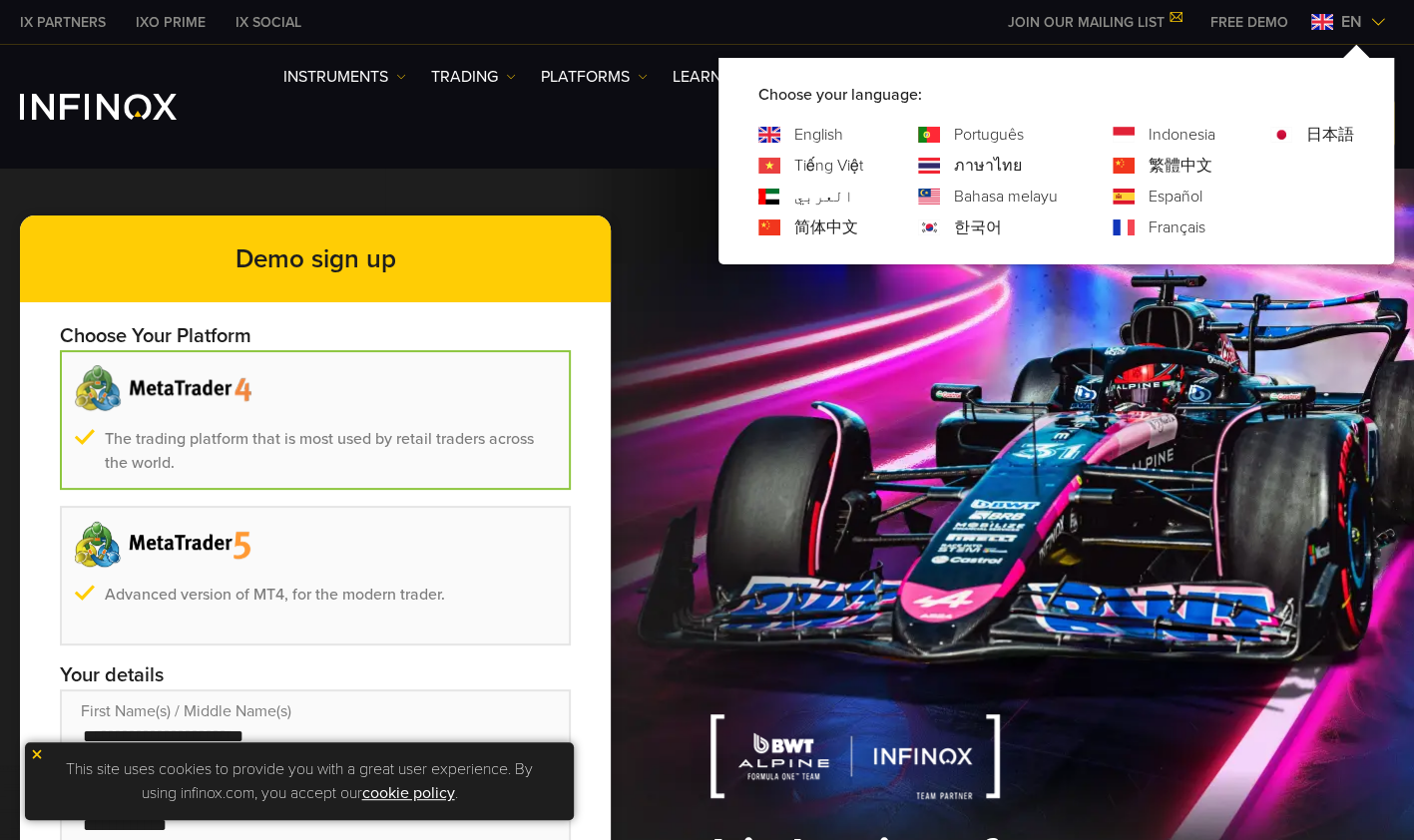 scroll, scrollTop: 0, scrollLeft: 0, axis: both 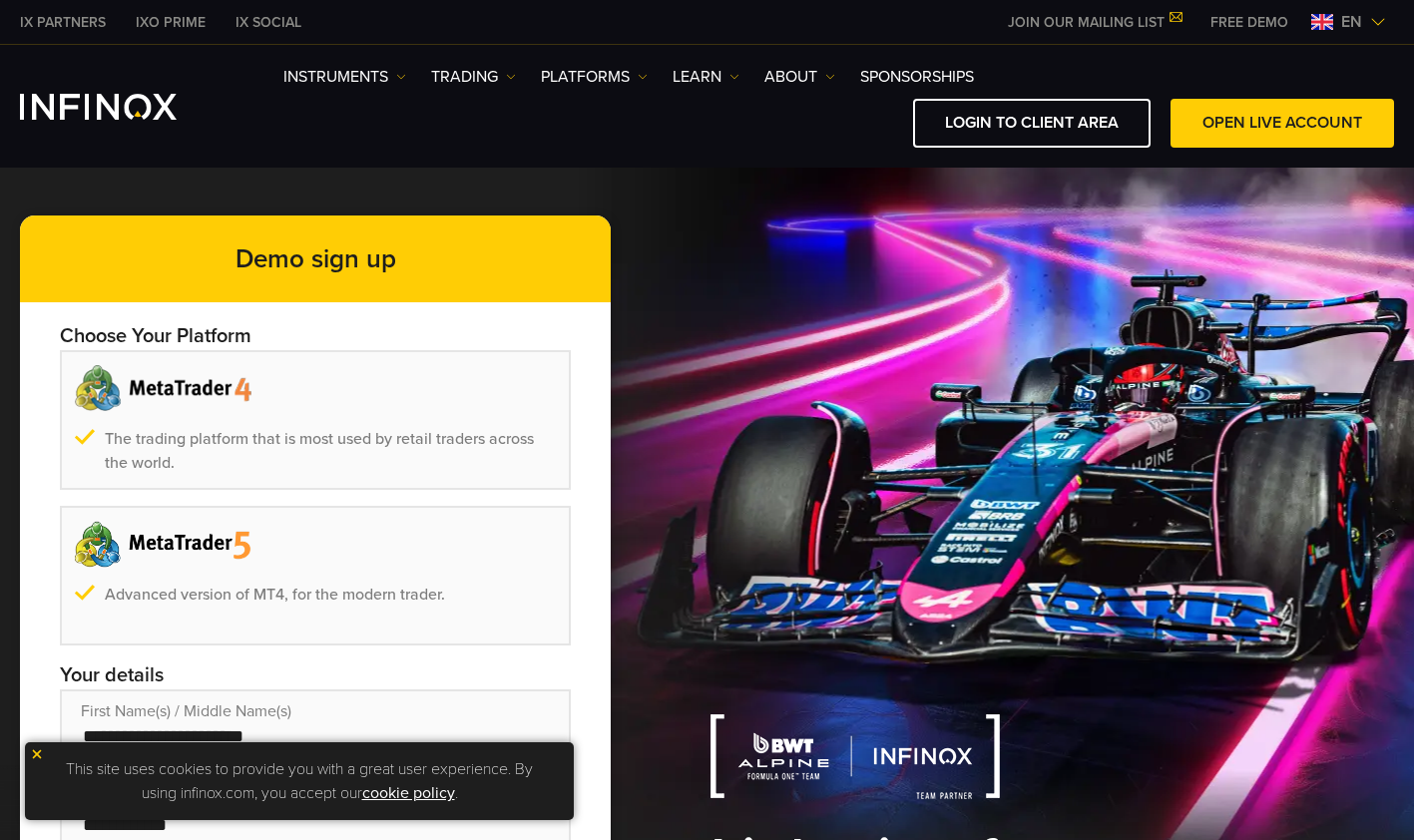 type on "**" 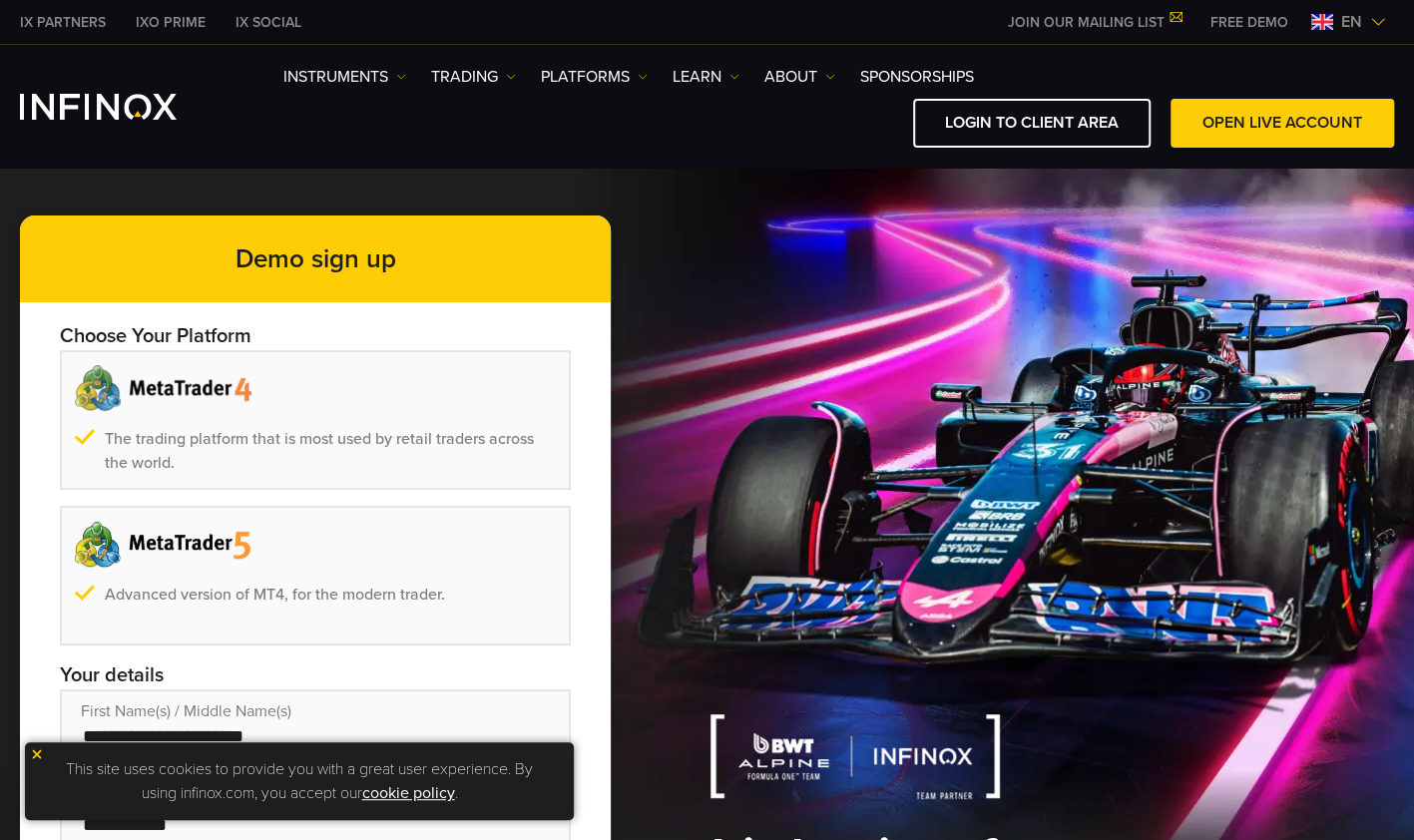scroll, scrollTop: 0, scrollLeft: 0, axis: both 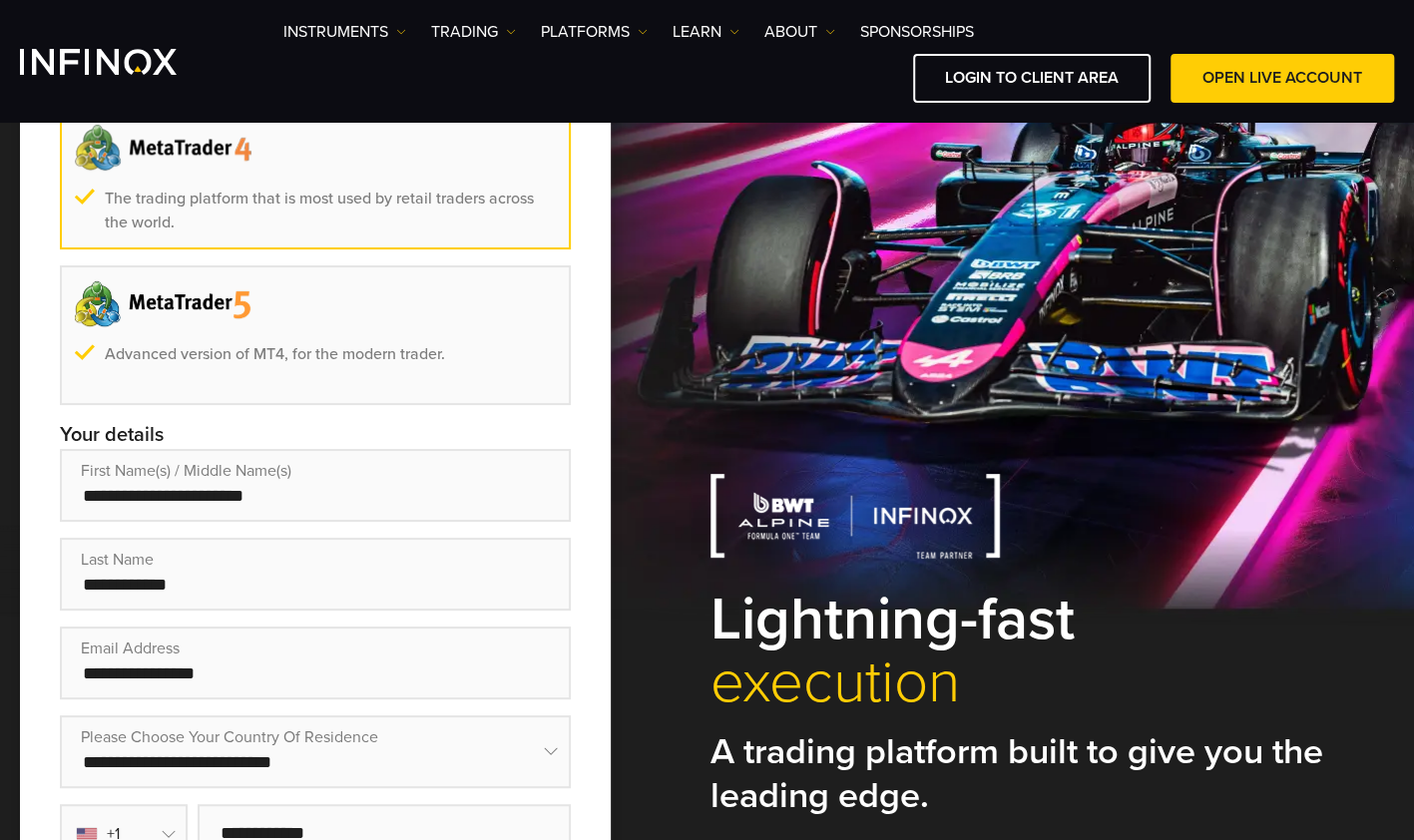 click at bounding box center (315, 180) 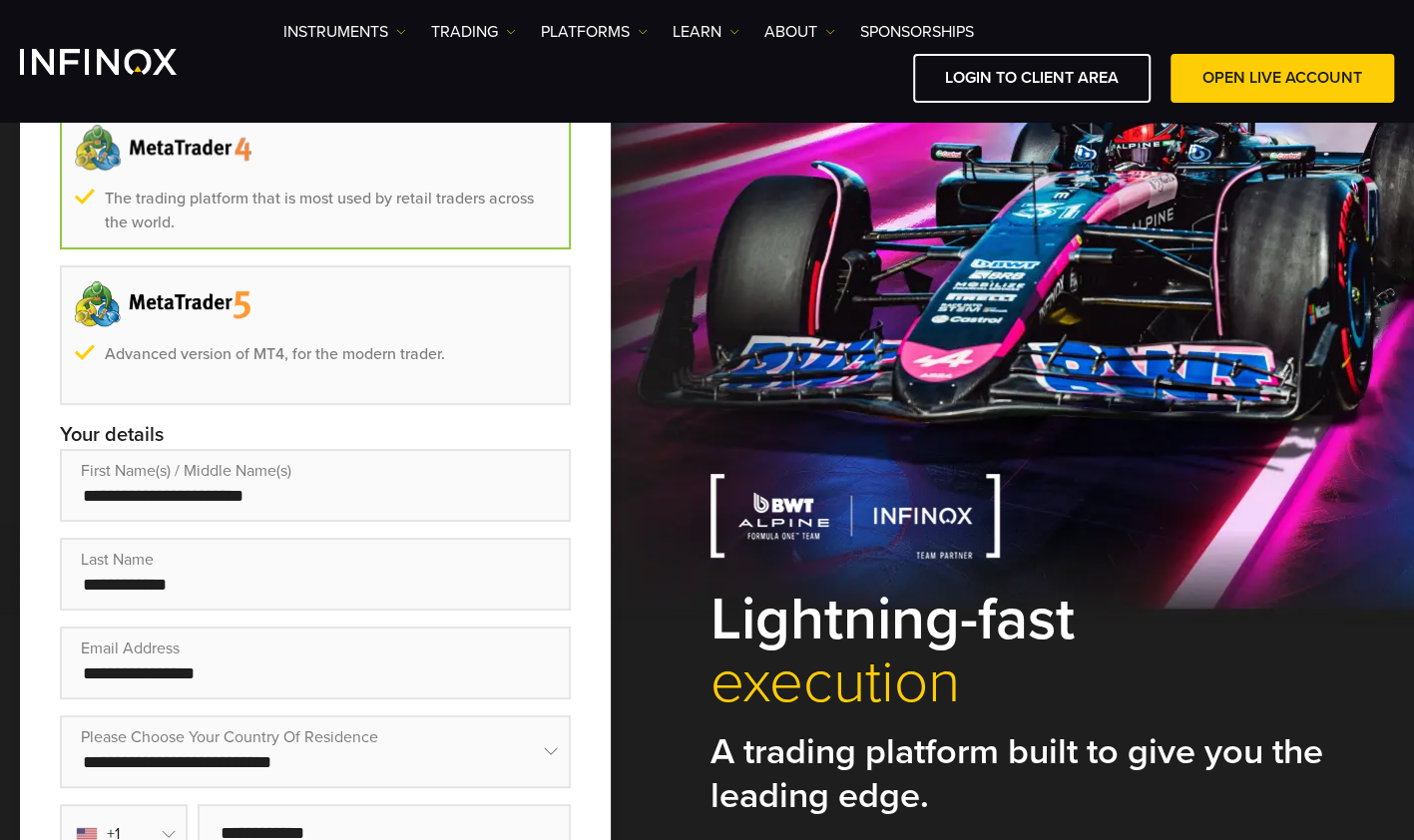 click at bounding box center (315, 180) 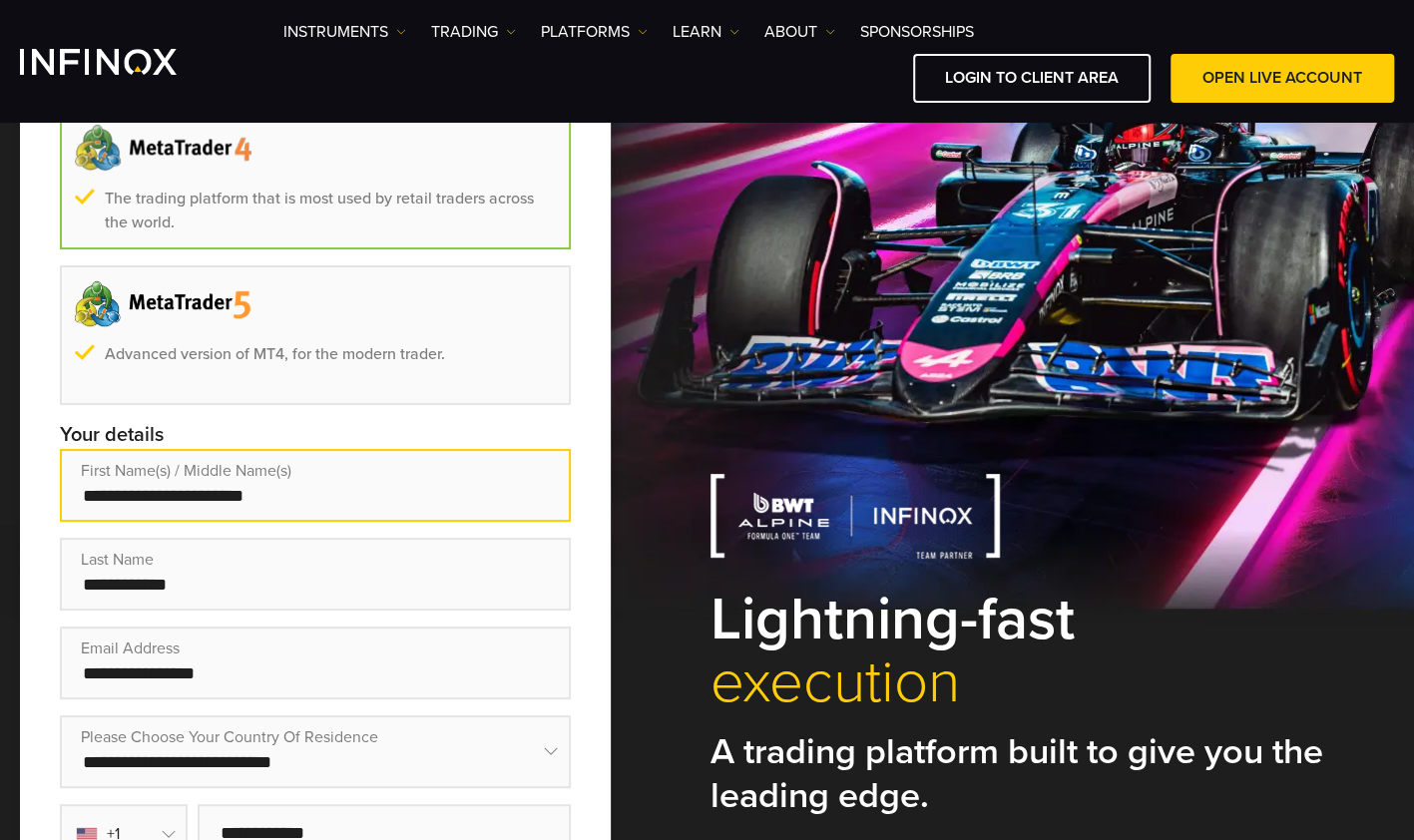 click at bounding box center [315, 485] 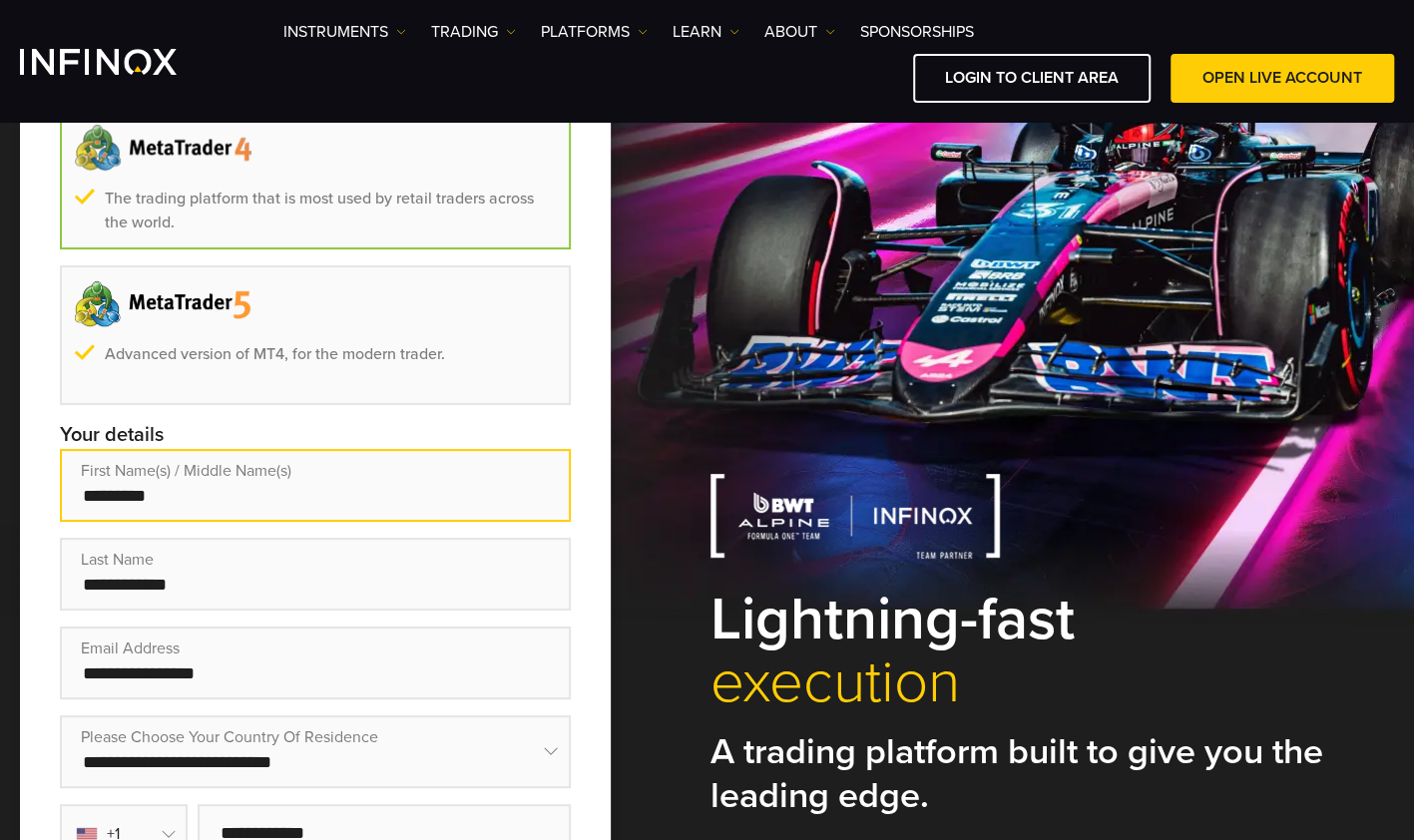 type on "*********" 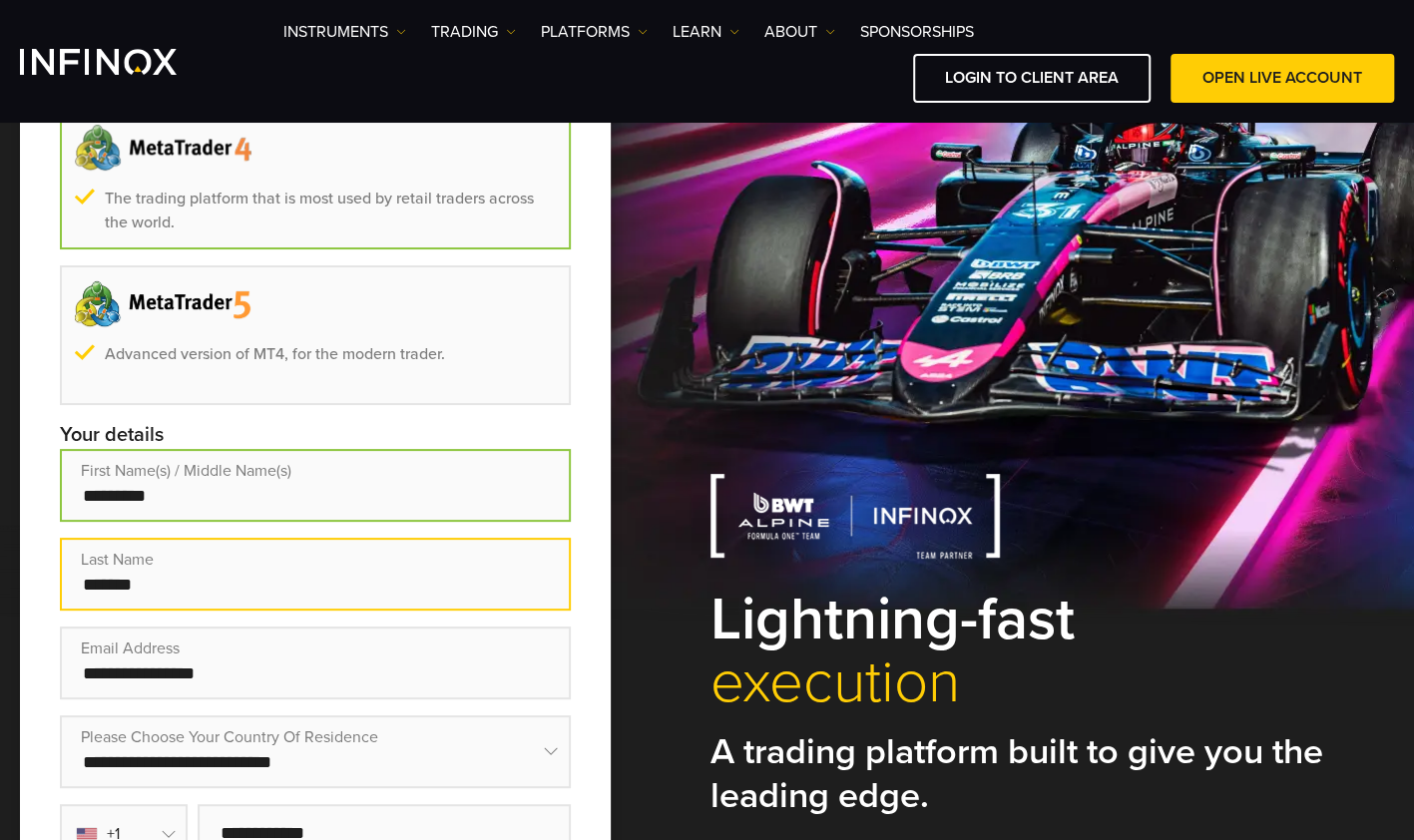 type on "*******" 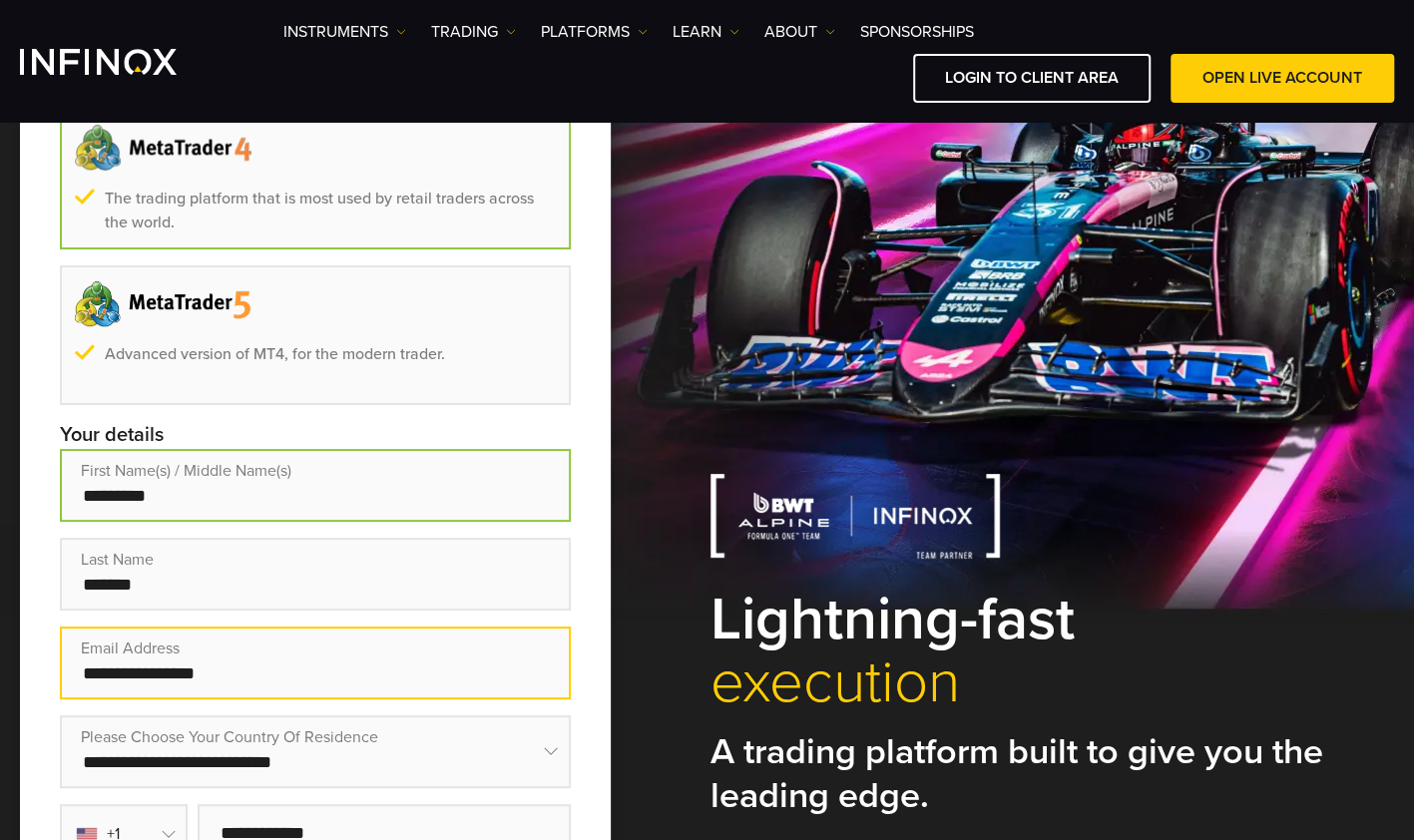 click at bounding box center [315, 662] 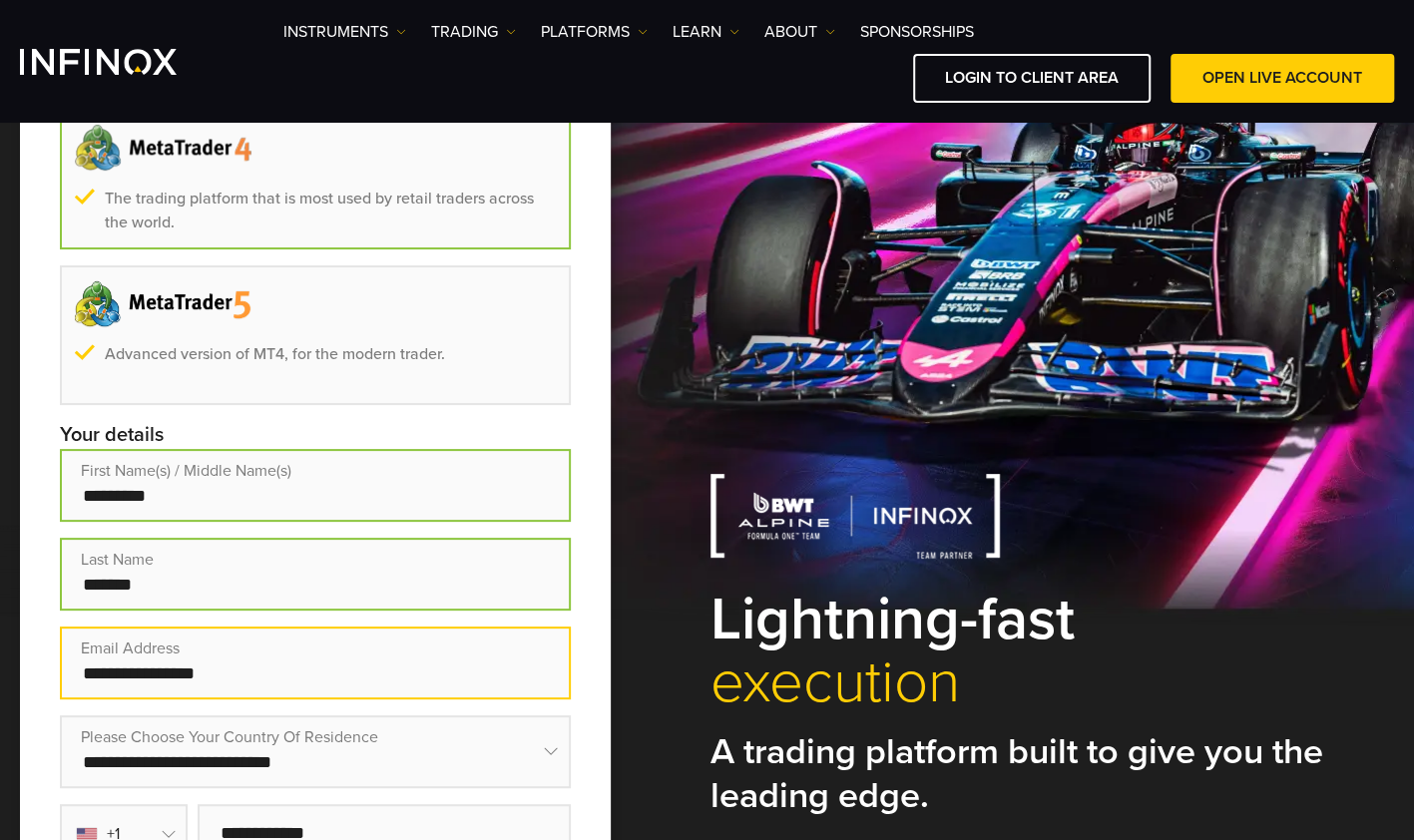 scroll, scrollTop: 0, scrollLeft: 0, axis: both 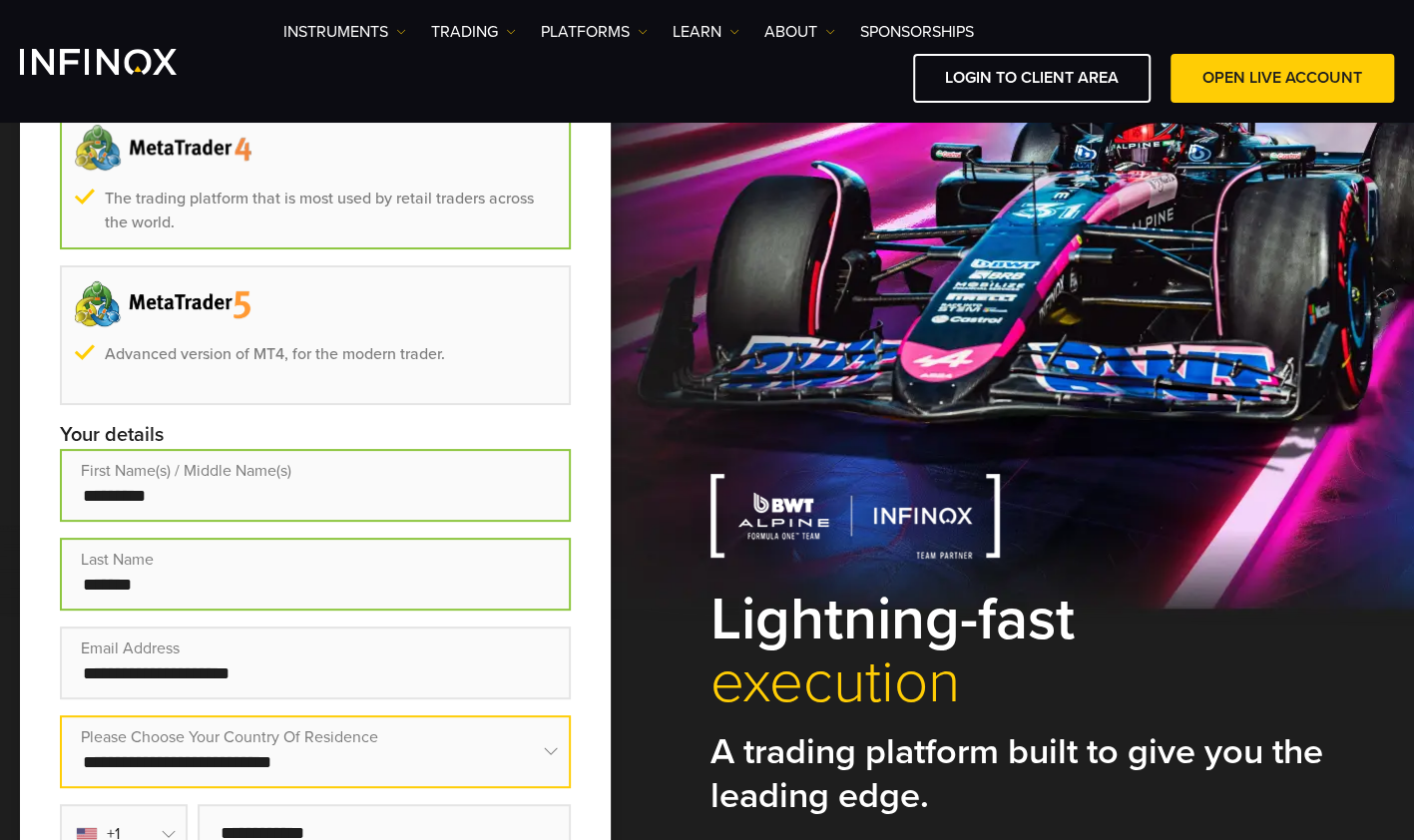 type on "**********" 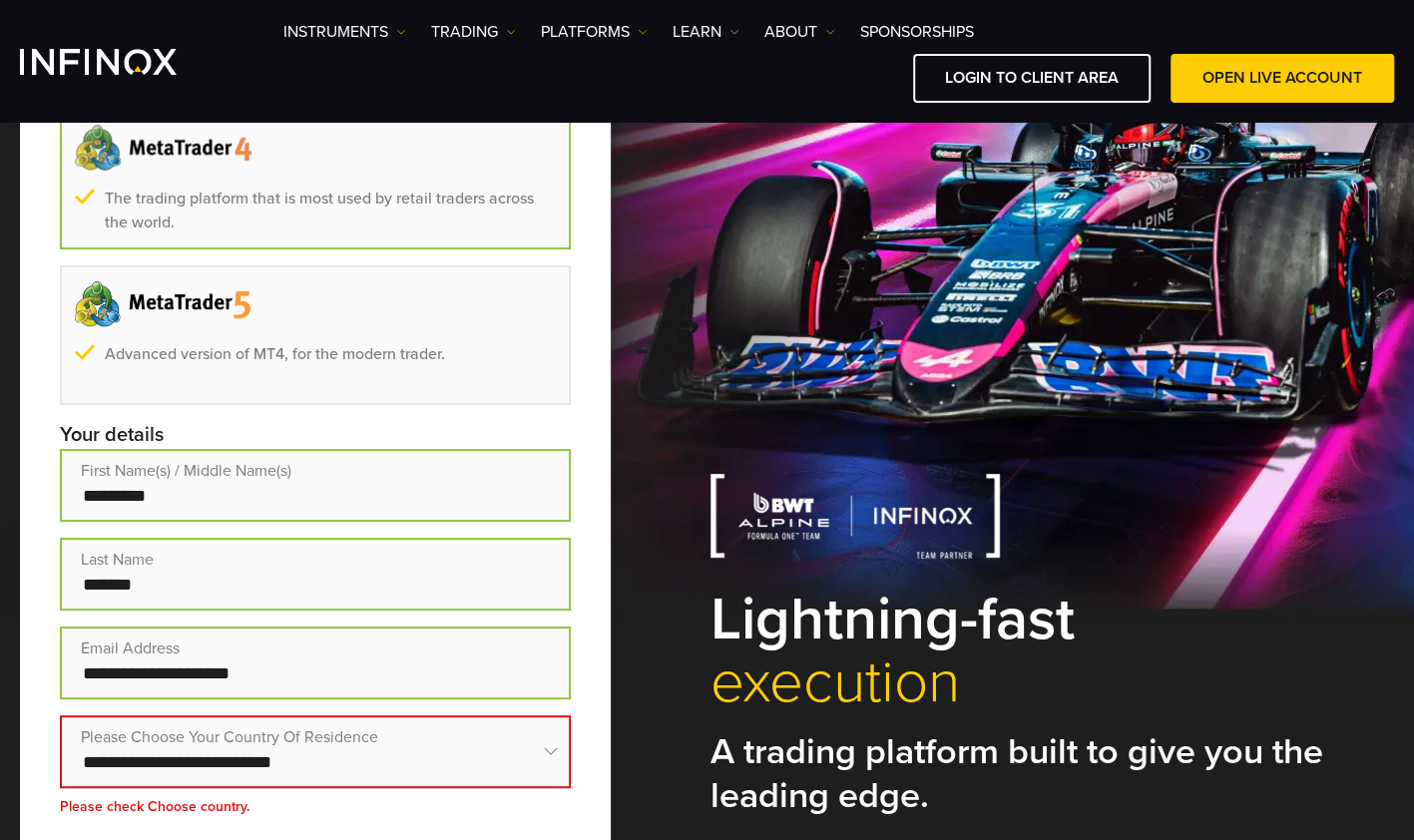 scroll, scrollTop: 299, scrollLeft: 0, axis: vertical 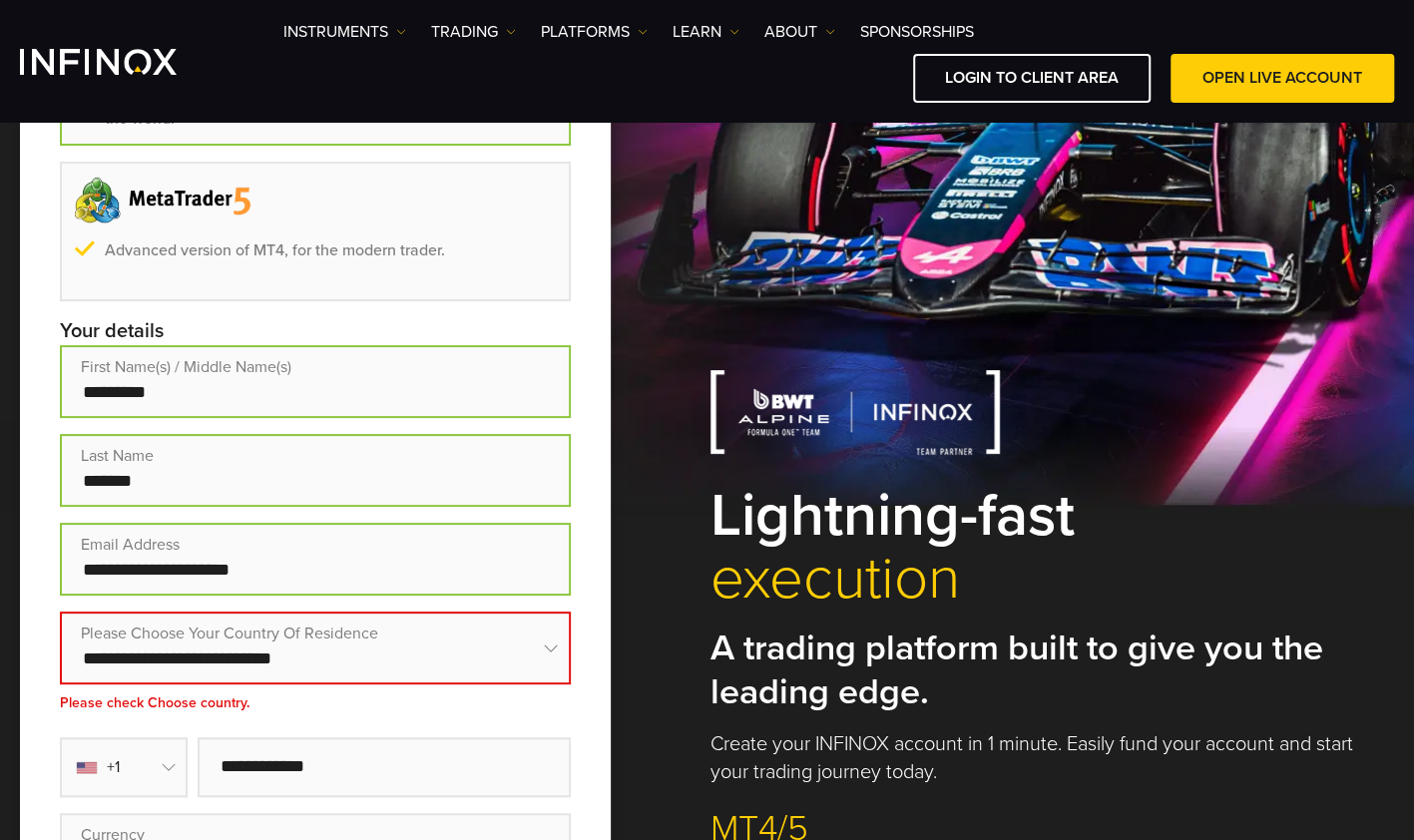 click at bounding box center [315, 647] 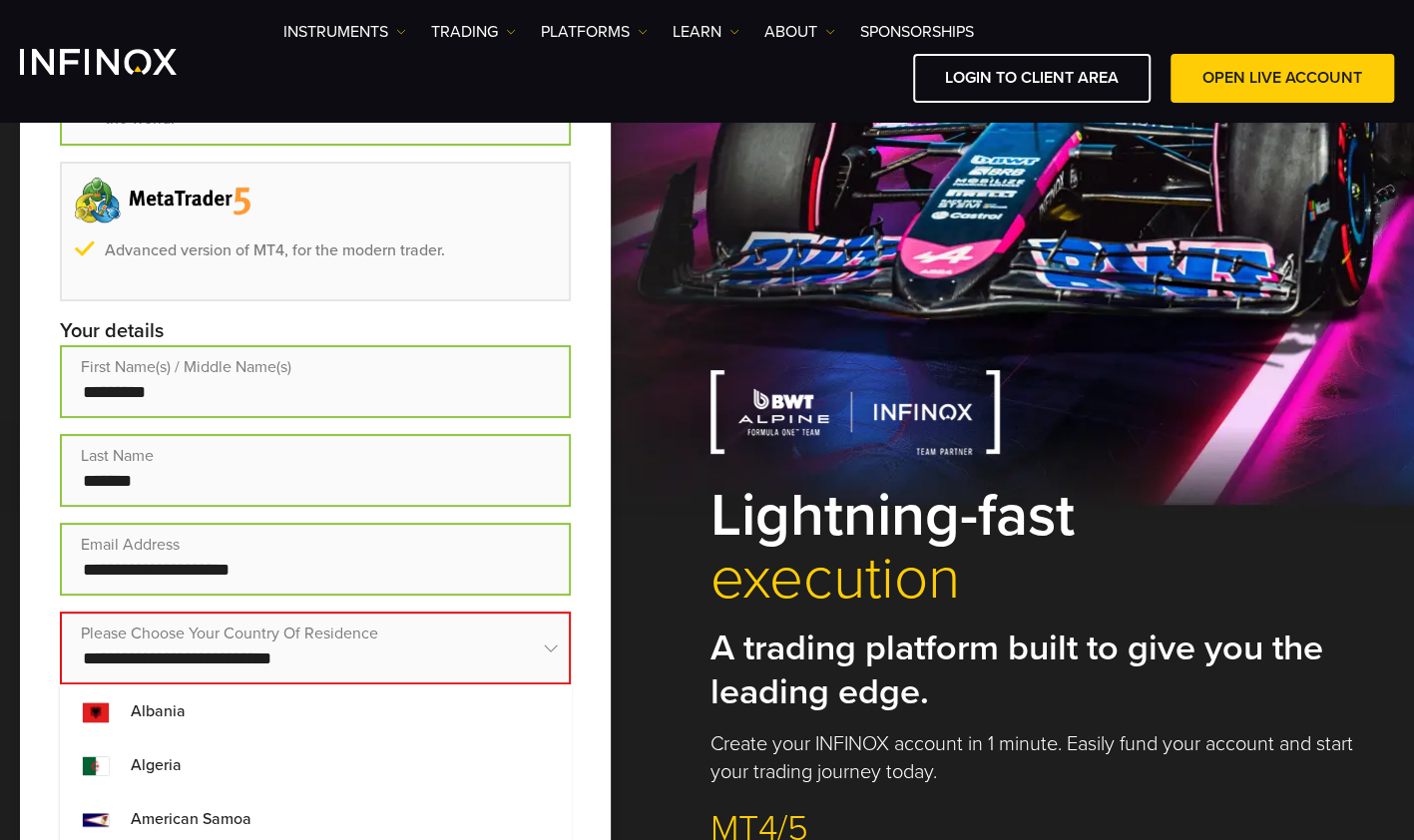 scroll, scrollTop: 0, scrollLeft: 0, axis: both 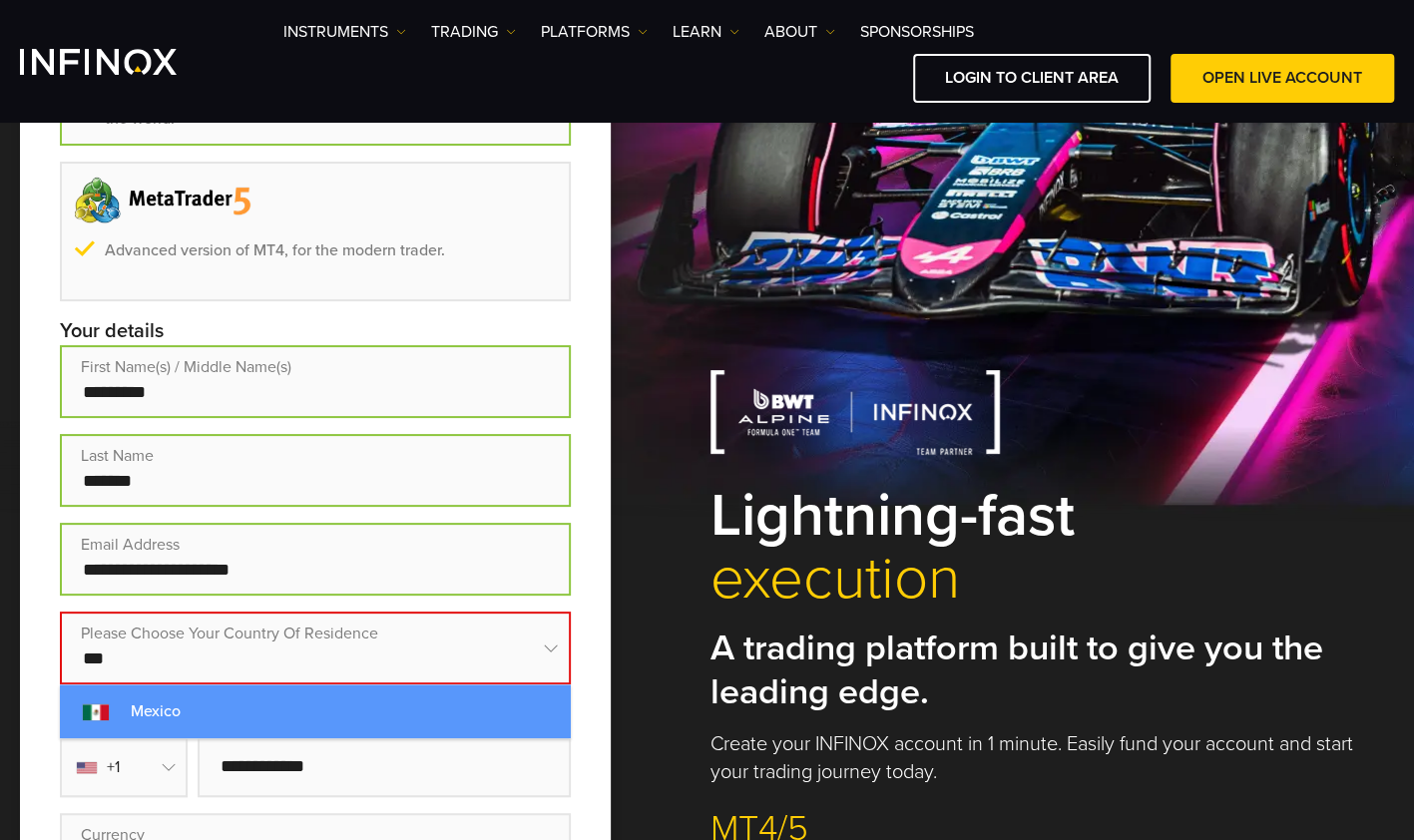 click on "Mexico" at bounding box center (315, 711) 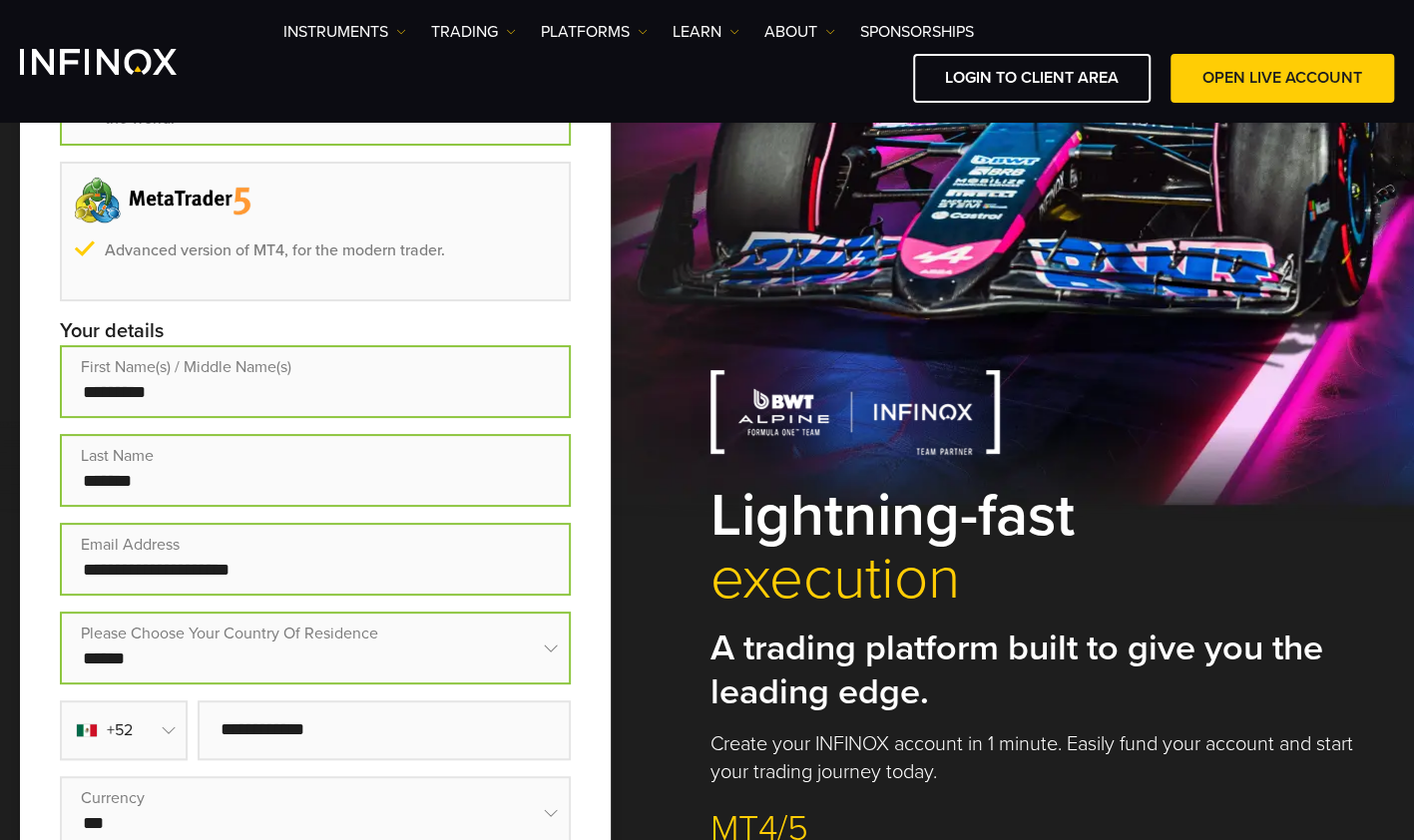 scroll, scrollTop: 0, scrollLeft: 0, axis: both 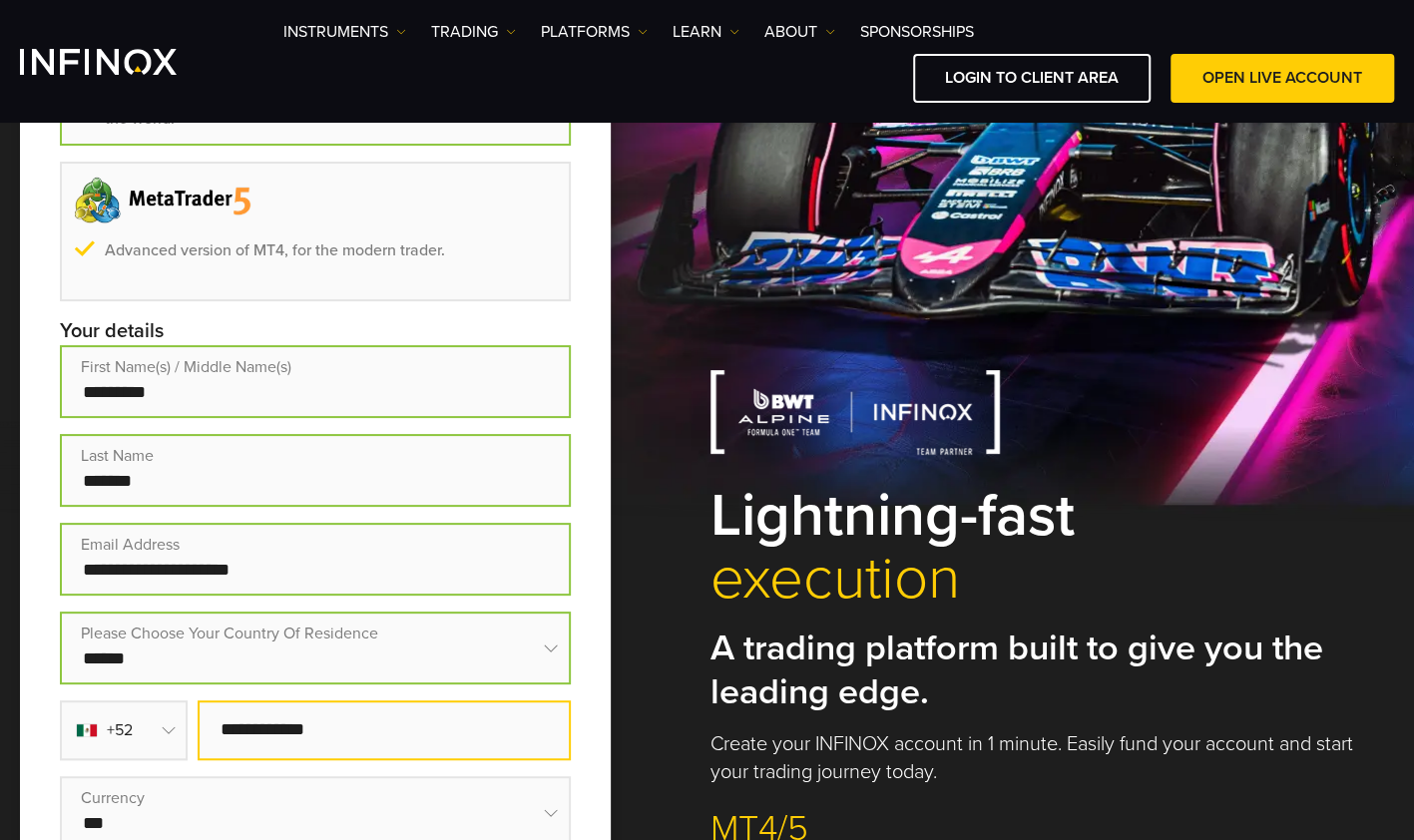click at bounding box center [384, 730] 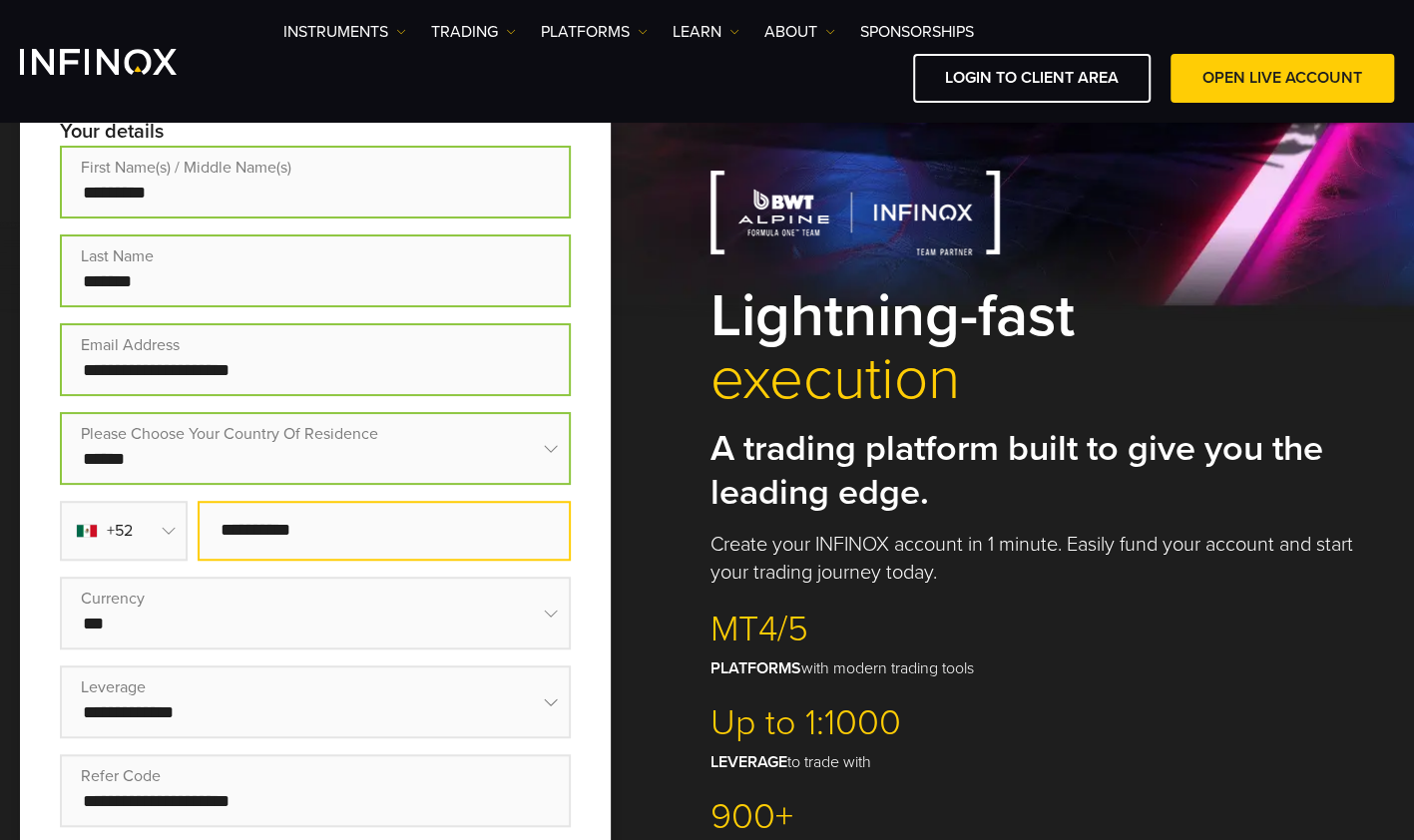 scroll, scrollTop: 599, scrollLeft: 0, axis: vertical 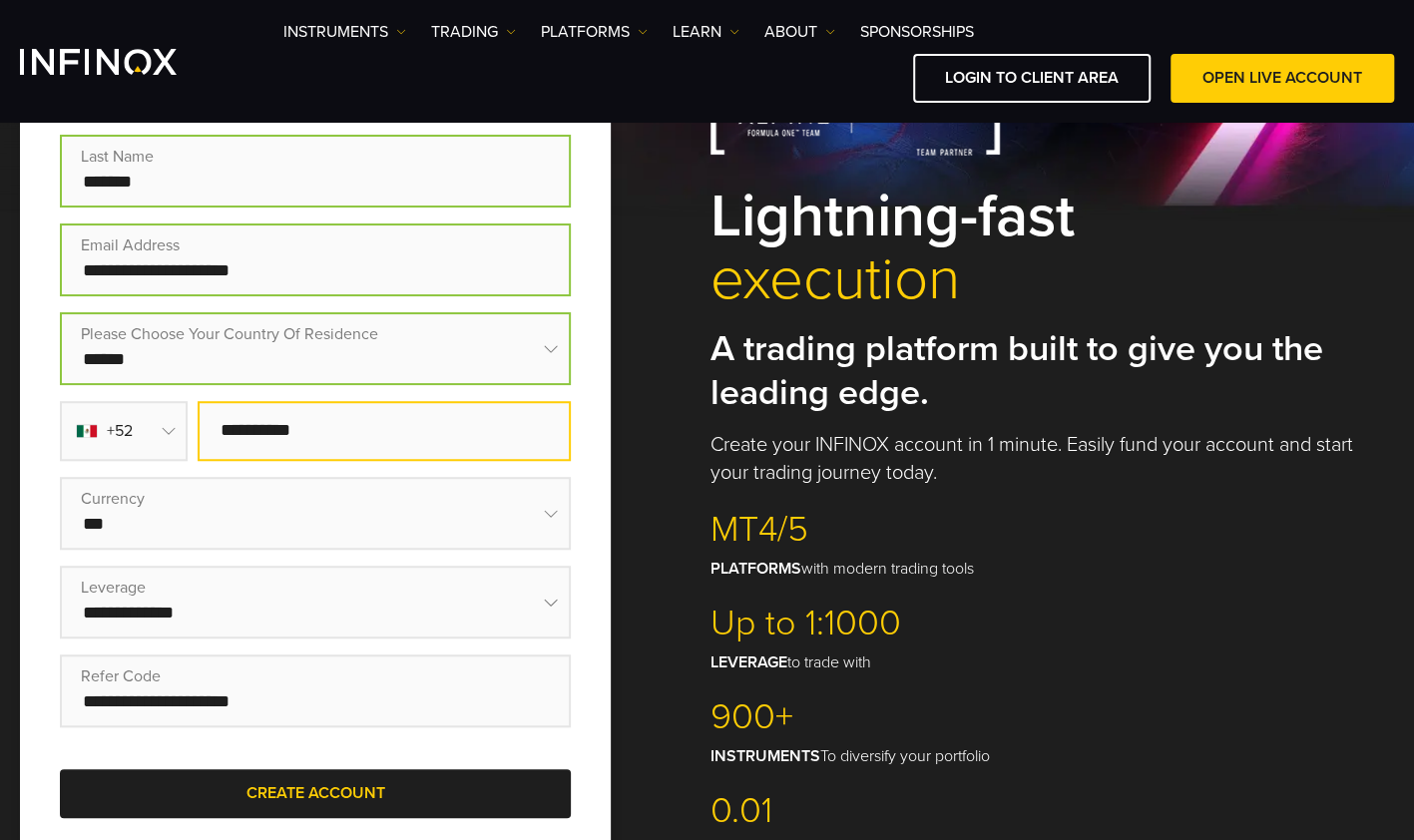 type on "**********" 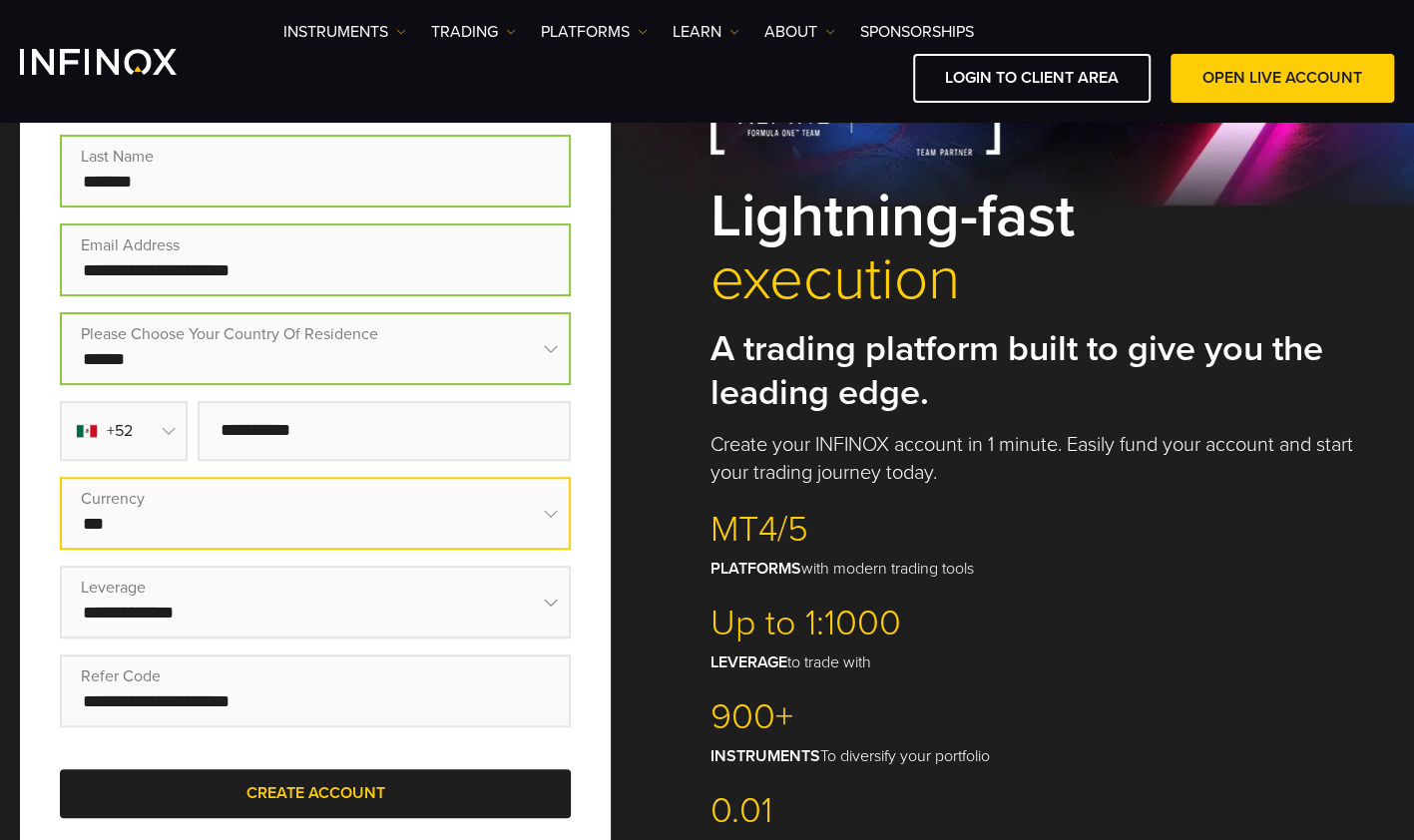 click on "***" at bounding box center (315, 513) 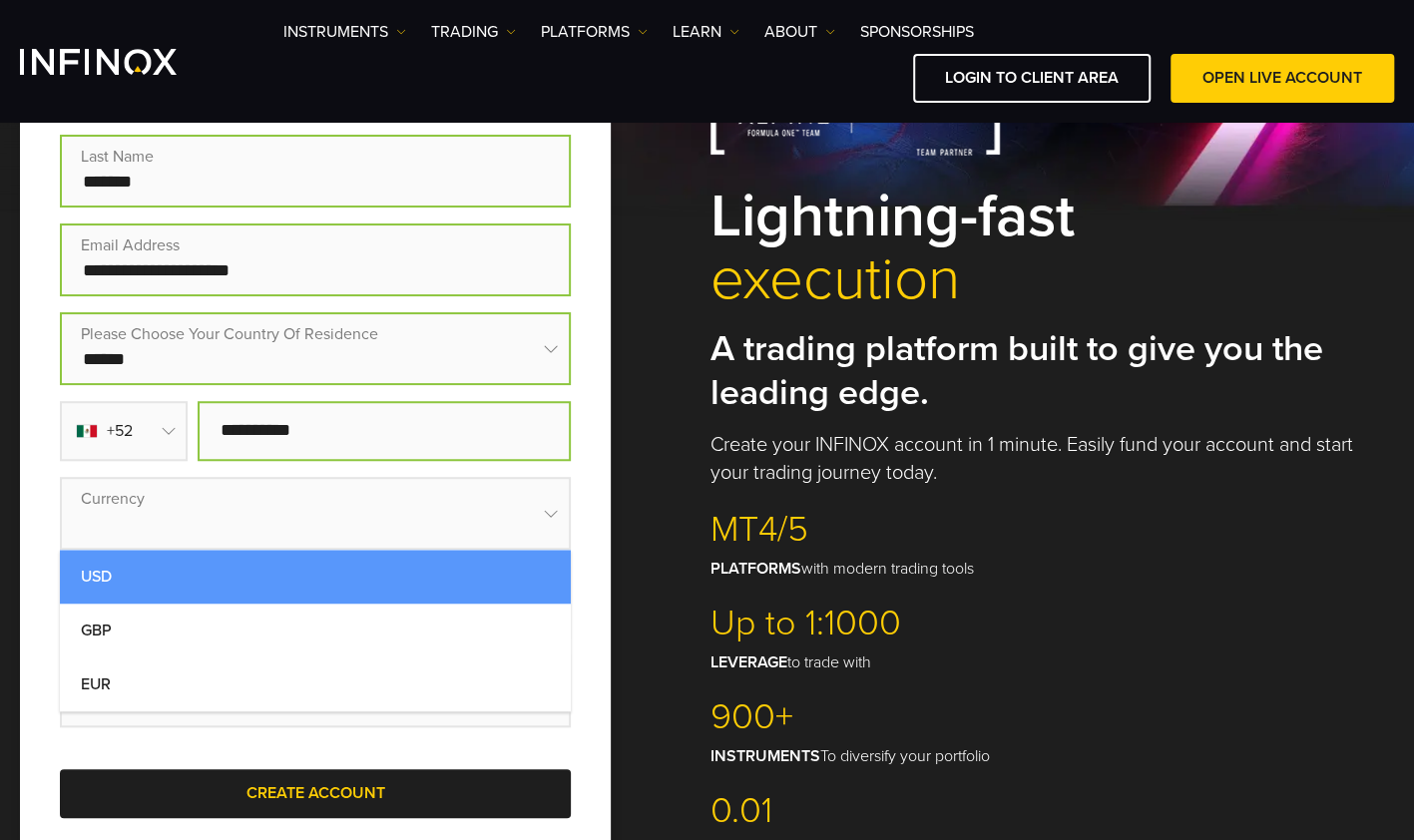 click on "USD" at bounding box center [315, 577] 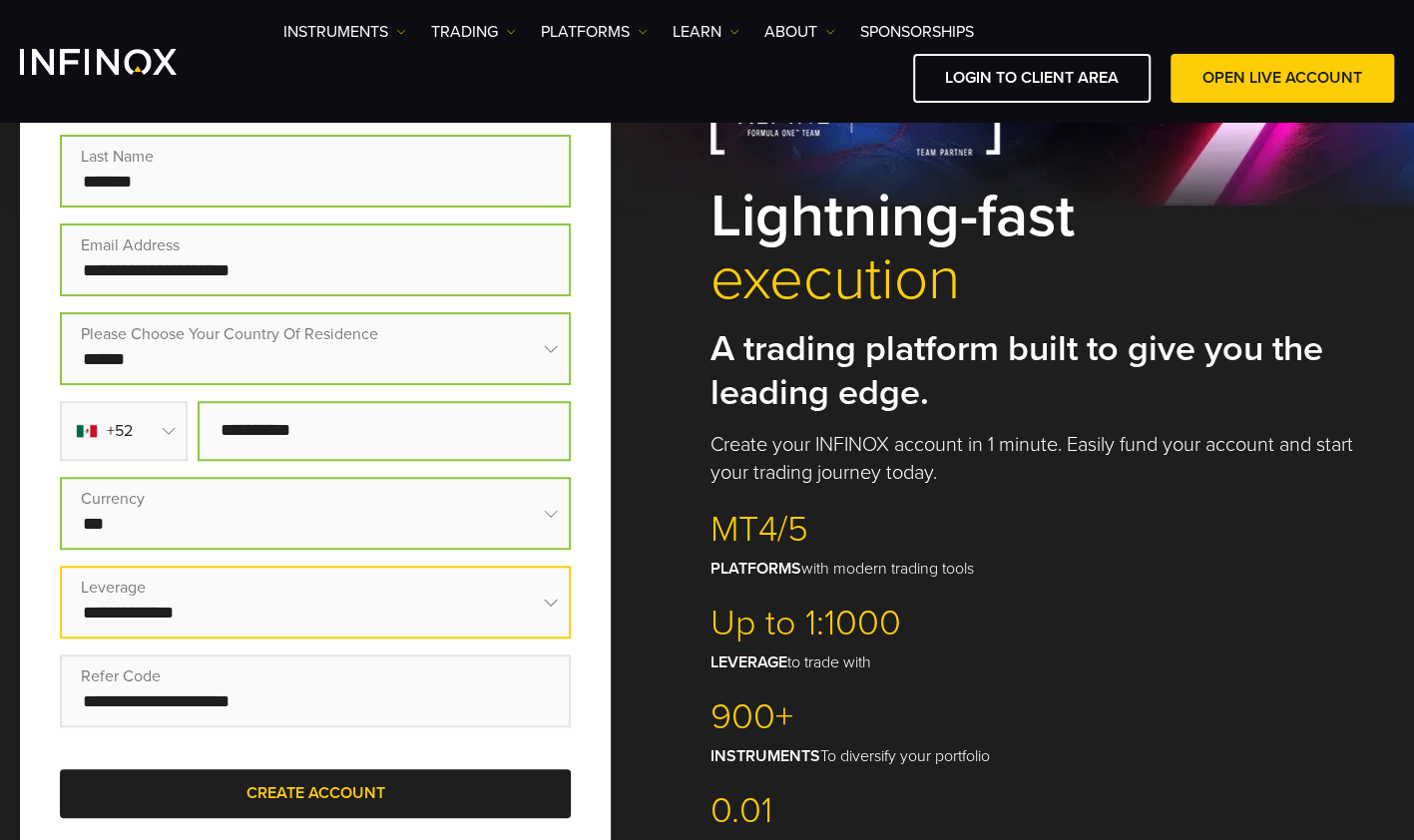 click at bounding box center (315, 602) 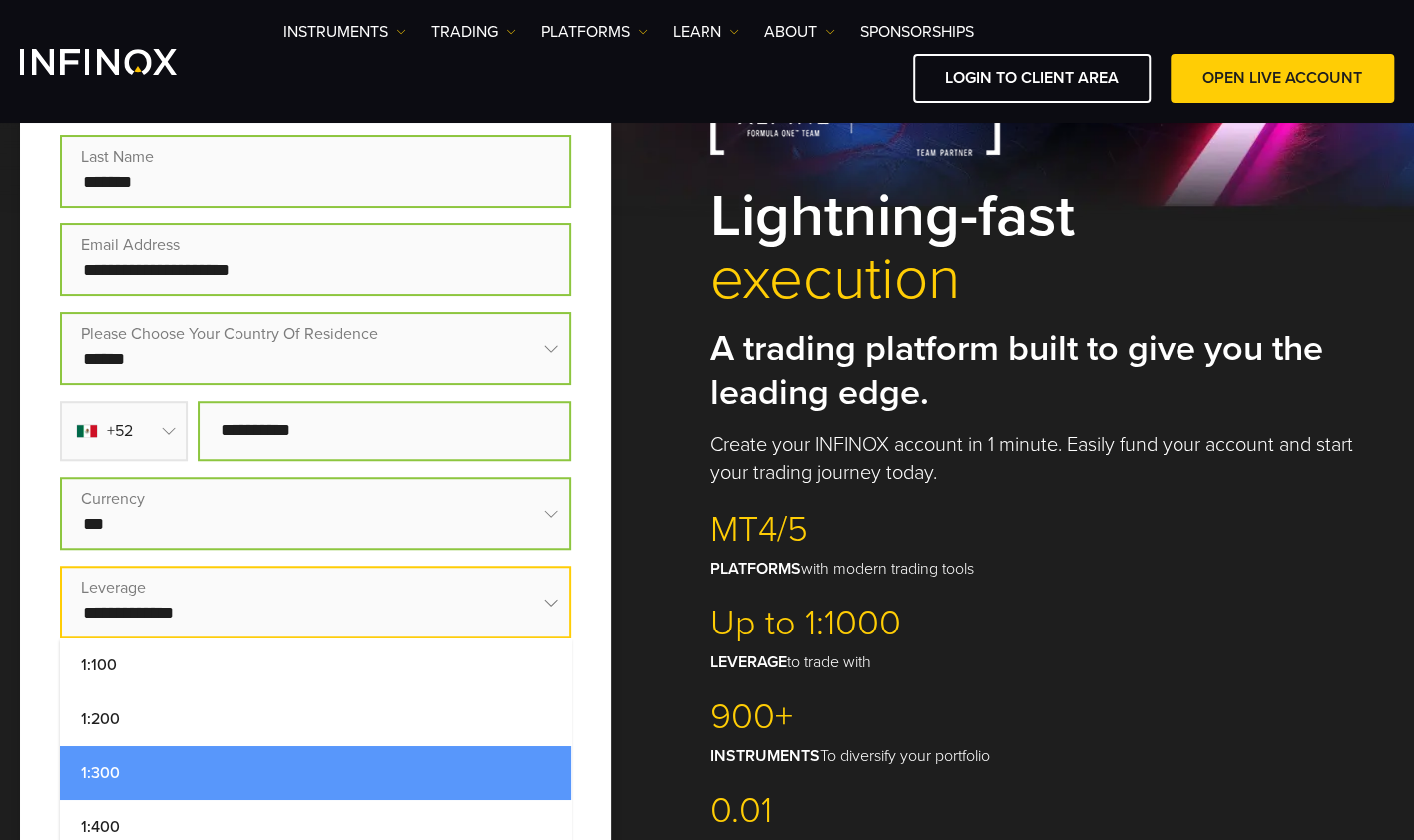 scroll, scrollTop: 24, scrollLeft: 0, axis: vertical 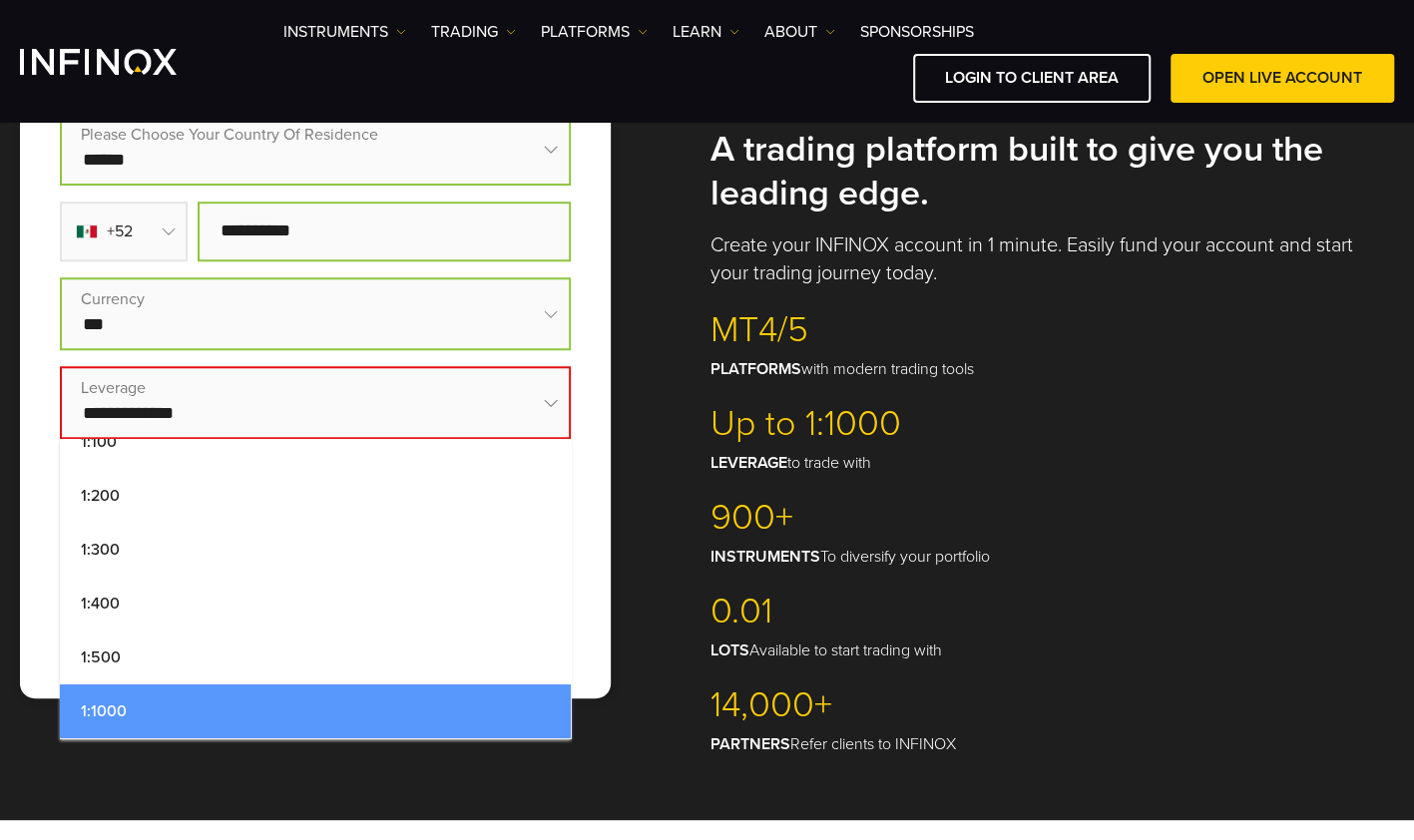 click on "1:1000" at bounding box center (315, 711) 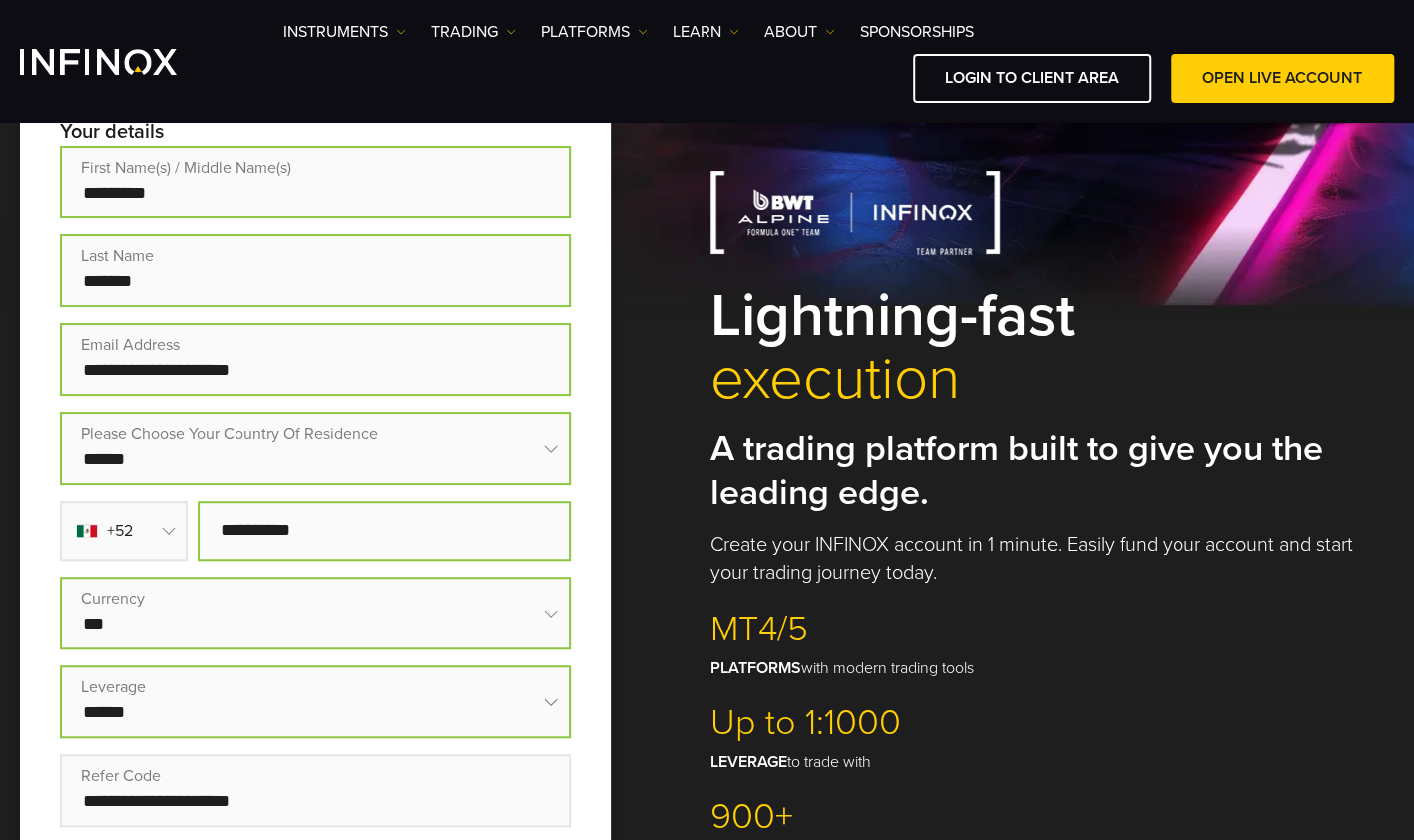 scroll, scrollTop: 698, scrollLeft: 0, axis: vertical 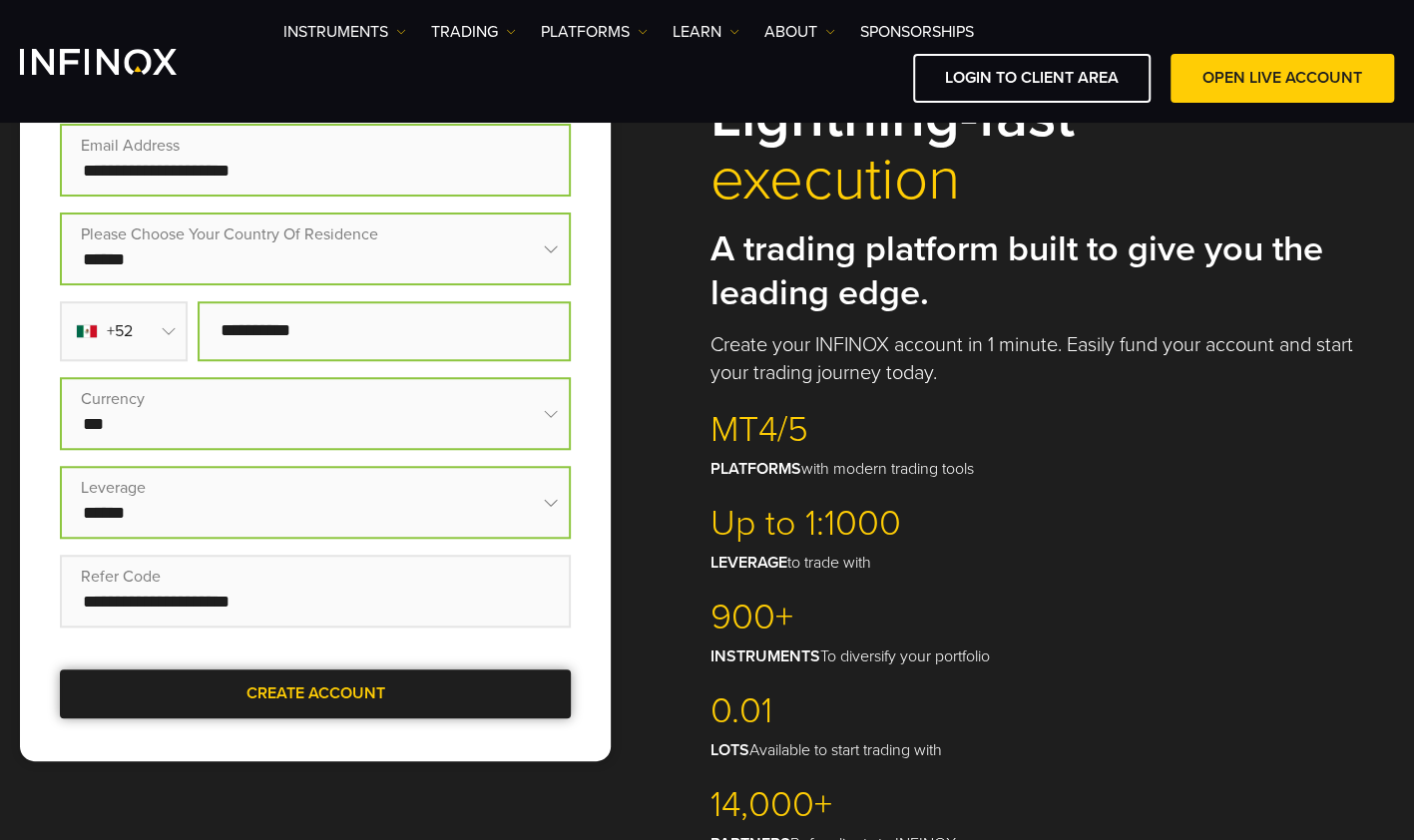 click on "CREATE ACCOUNT" at bounding box center (315, 693) 